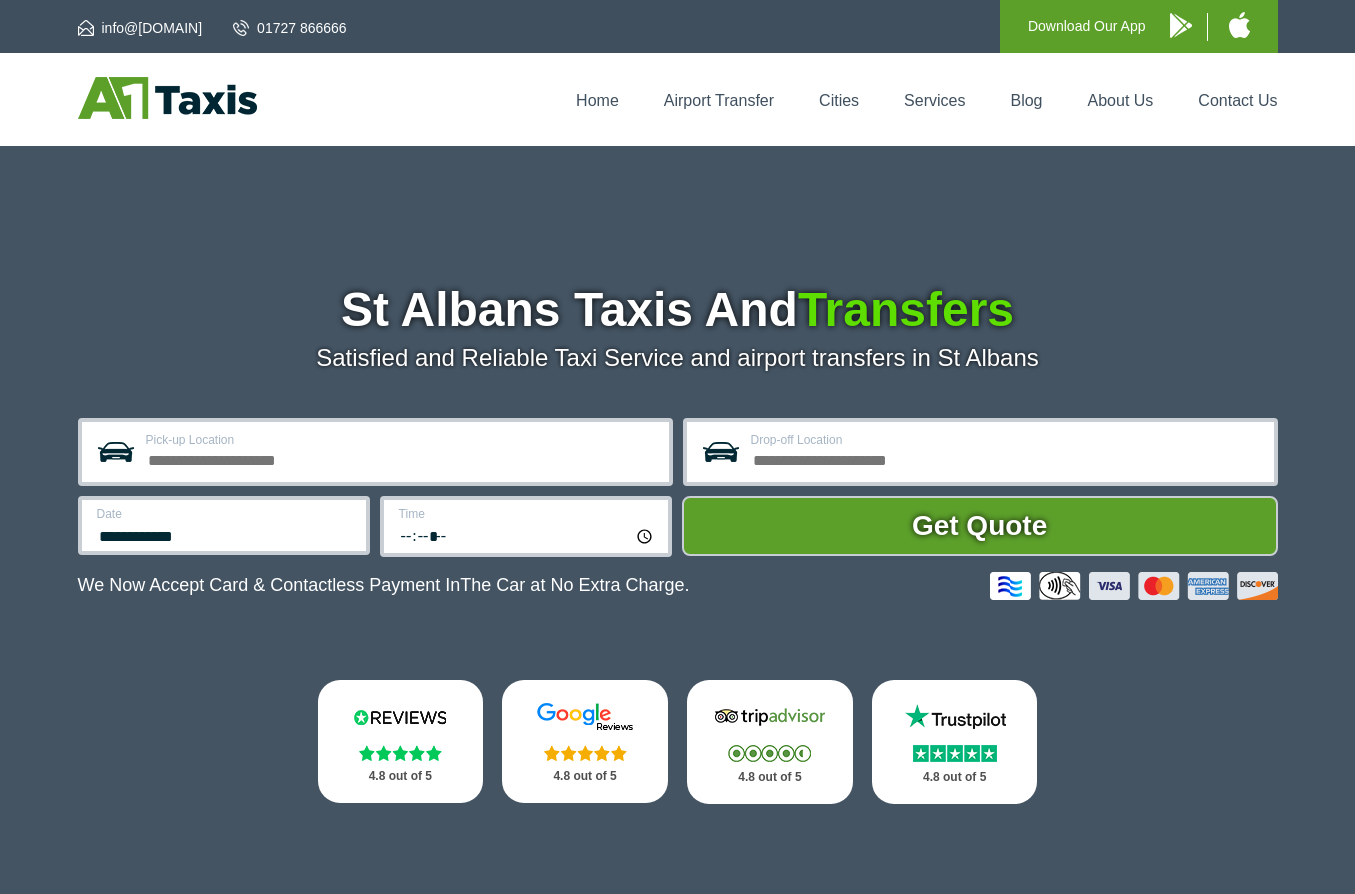 scroll, scrollTop: 0, scrollLeft: 0, axis: both 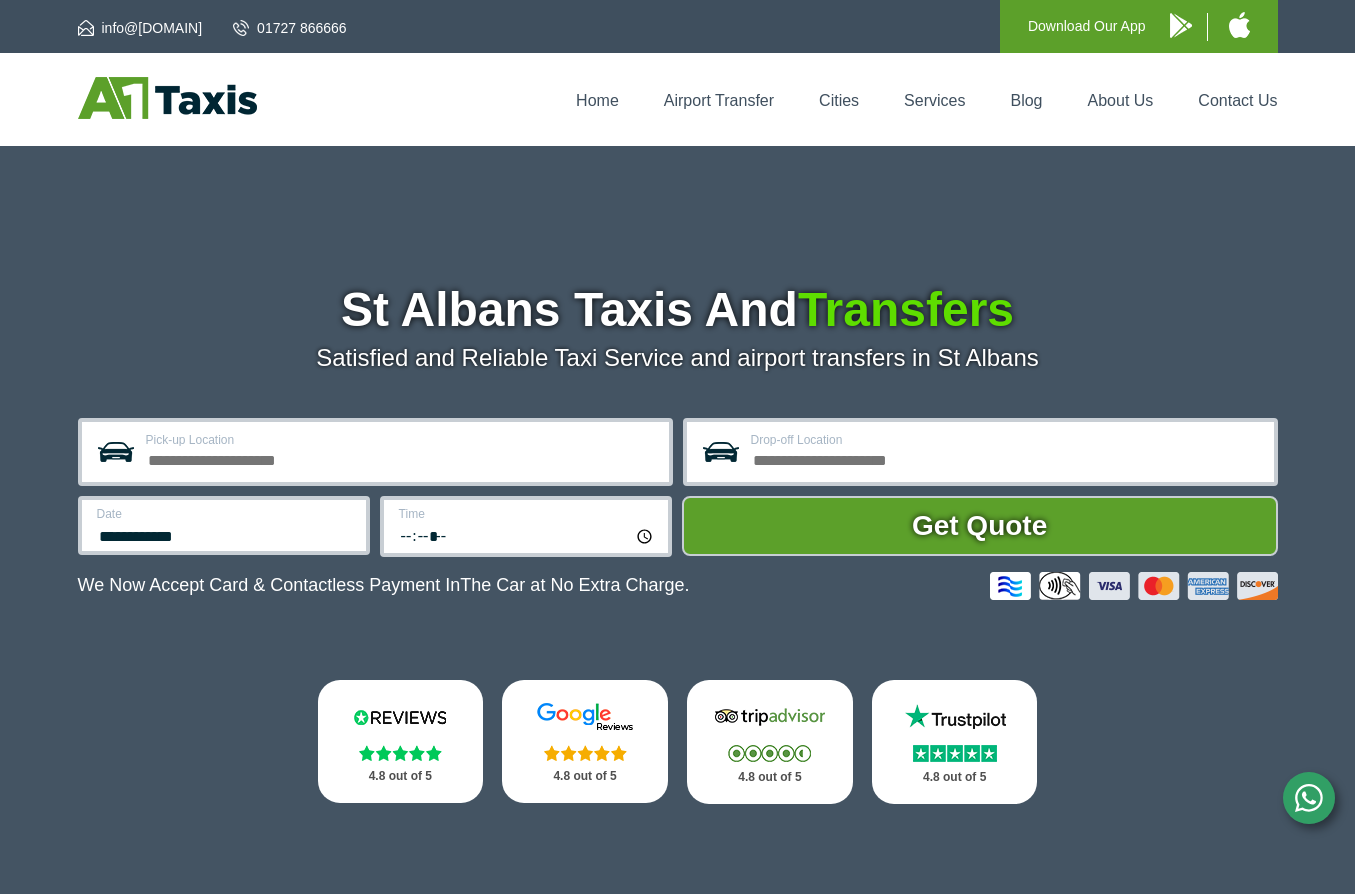 click on "Pick-up Location" at bounding box center (401, 440) 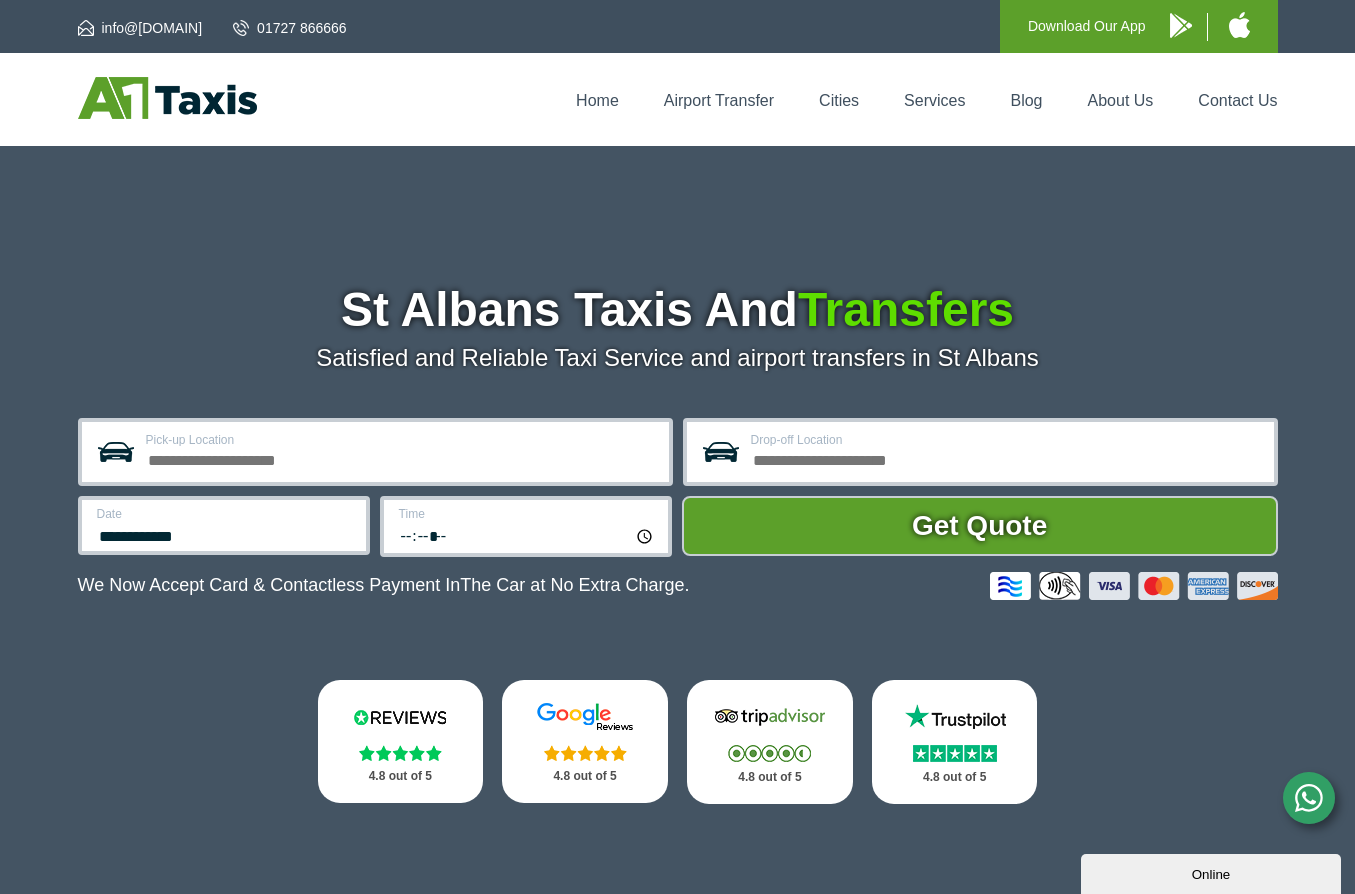 scroll, scrollTop: 0, scrollLeft: 0, axis: both 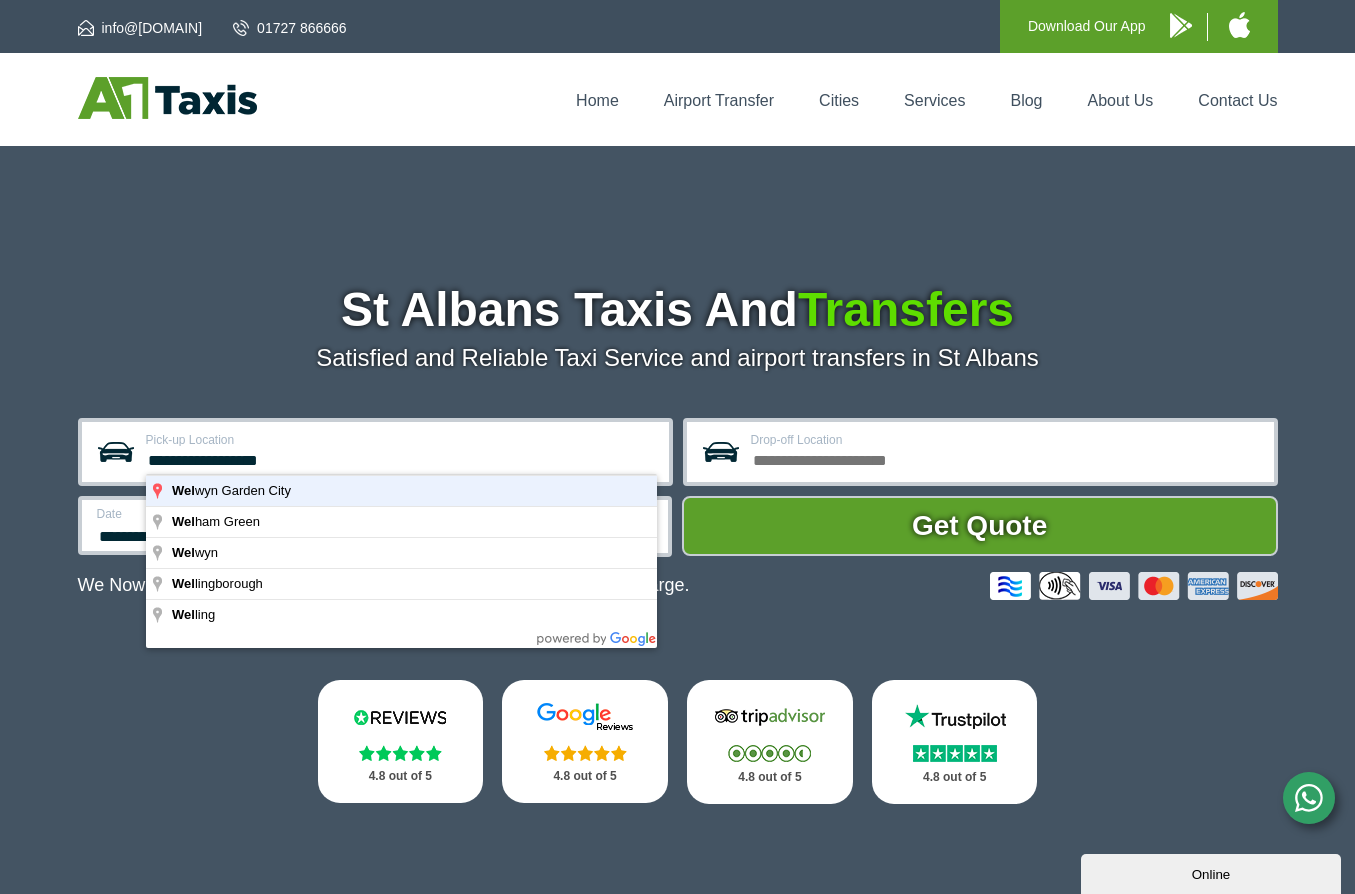 type on "**********" 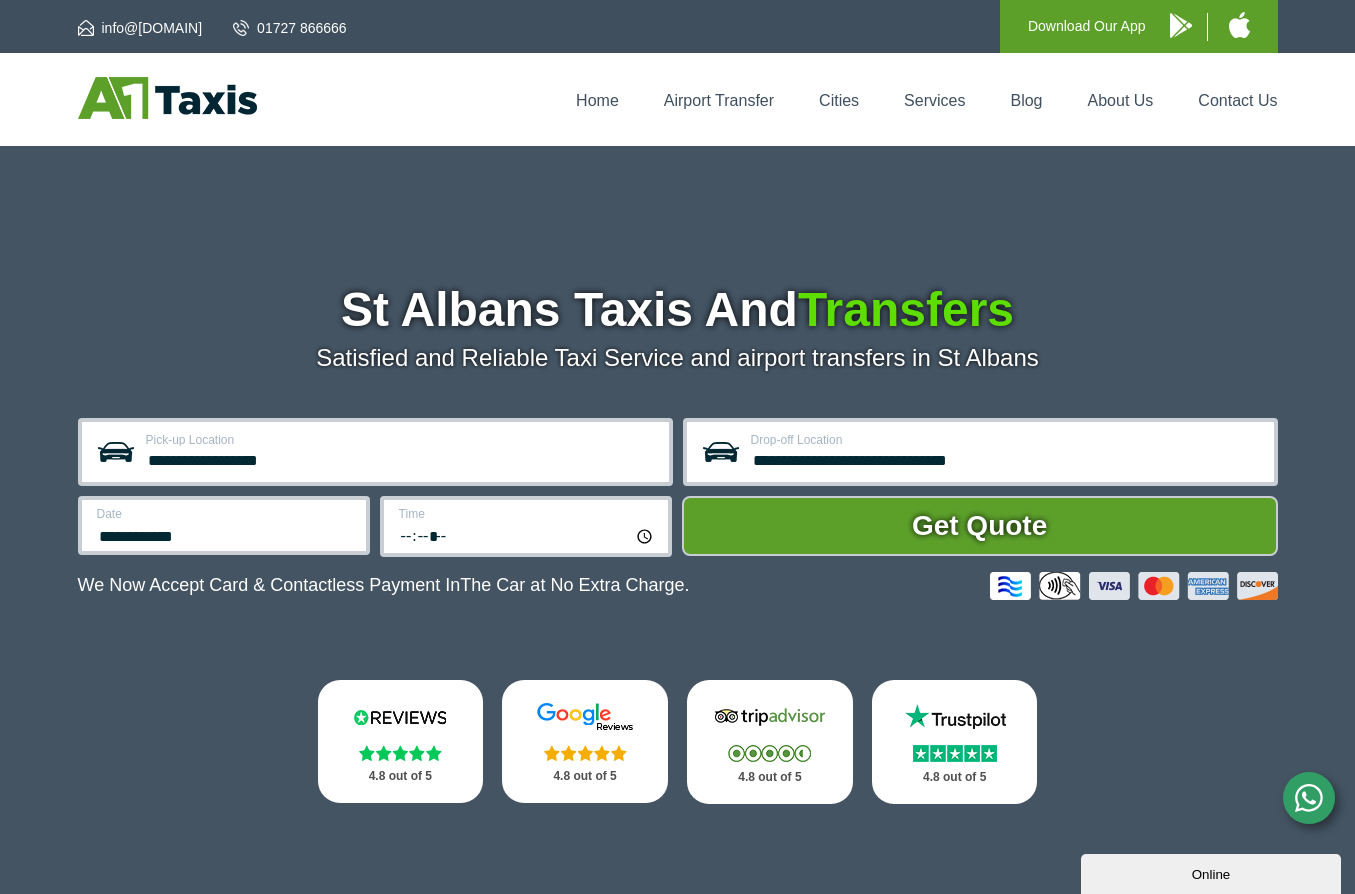 type on "**********" 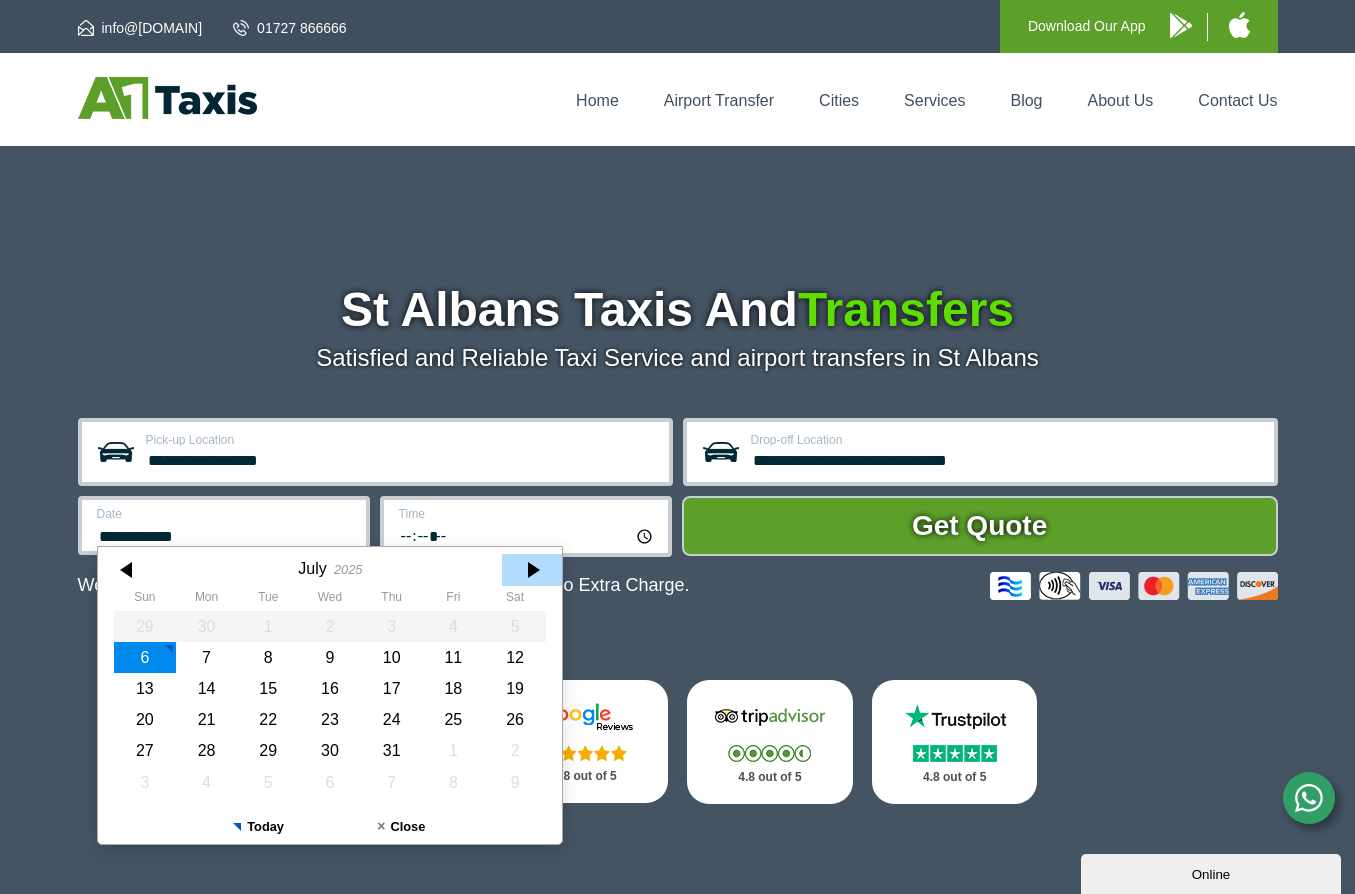 click at bounding box center [532, 570] 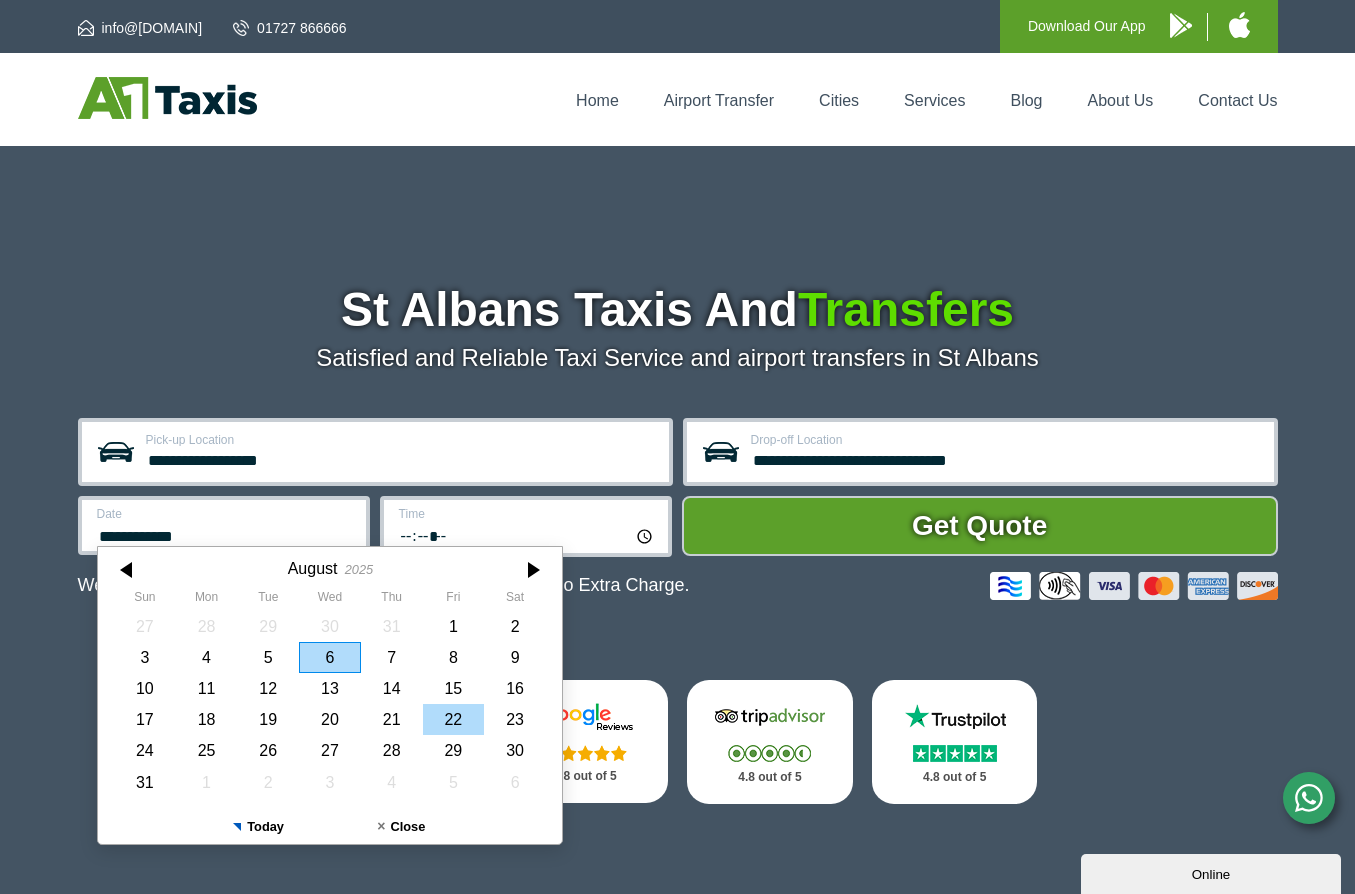 click on "22" at bounding box center (453, 719) 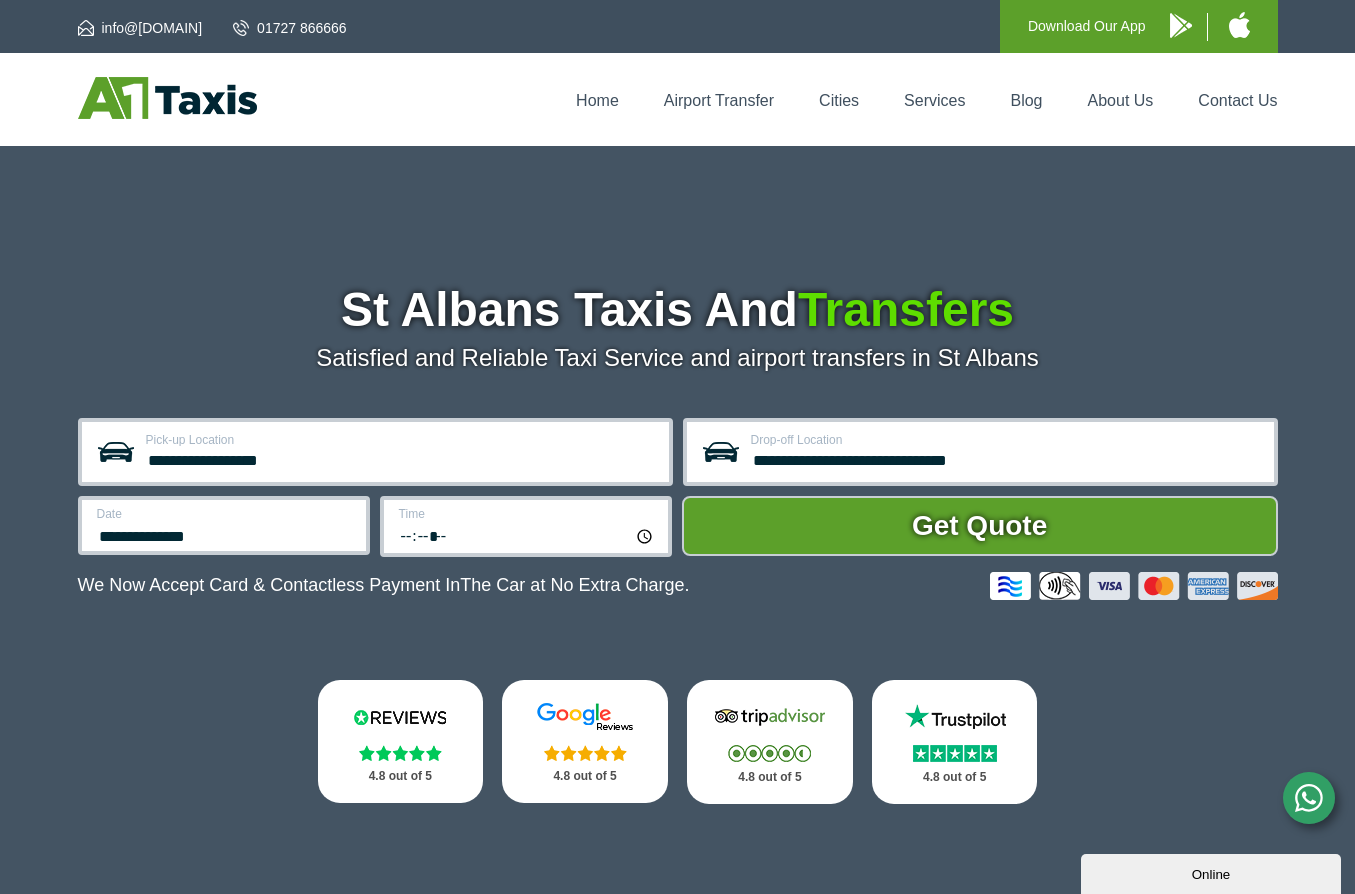 click on "*****" at bounding box center [527, 535] 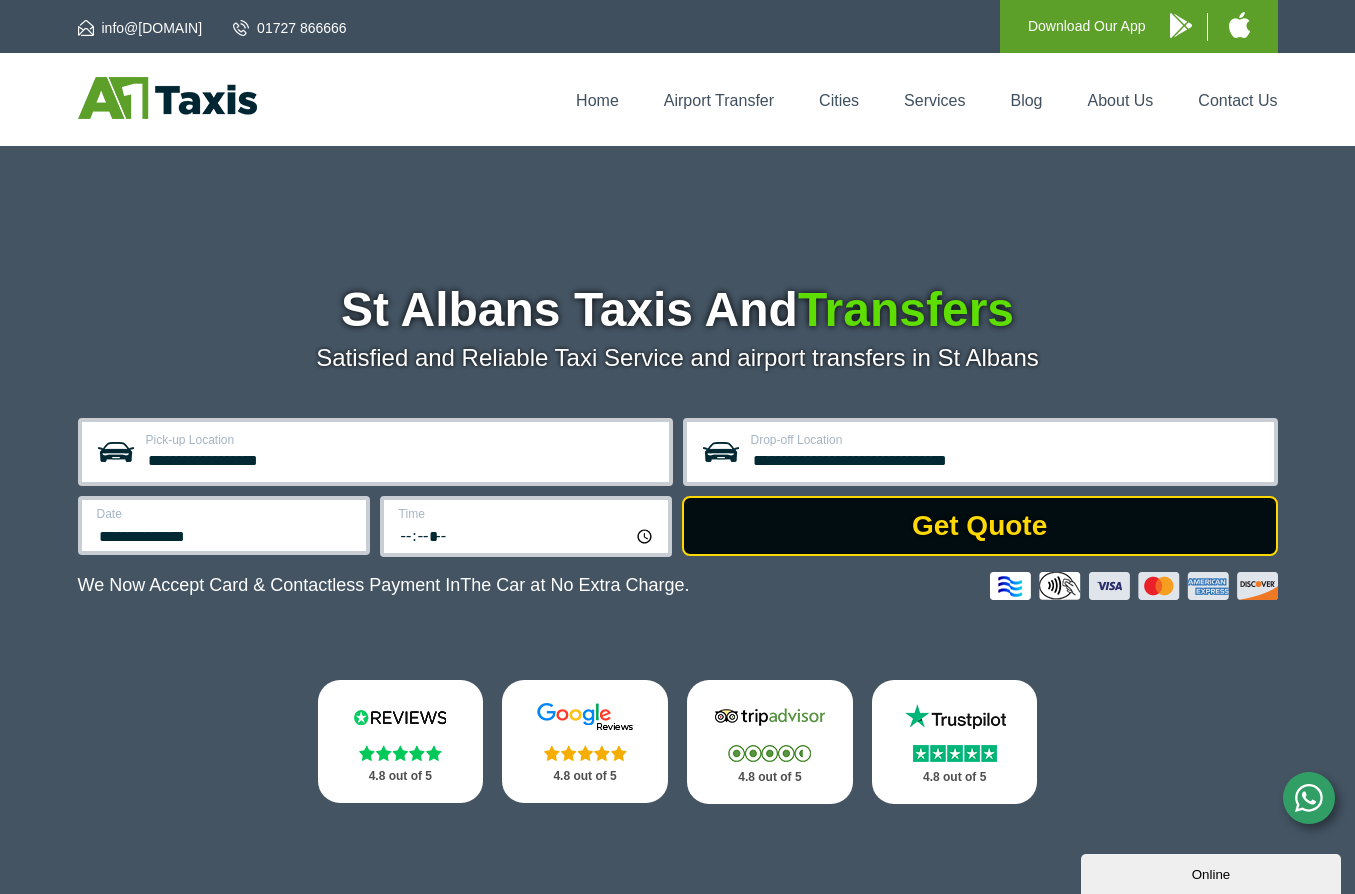 type on "*****" 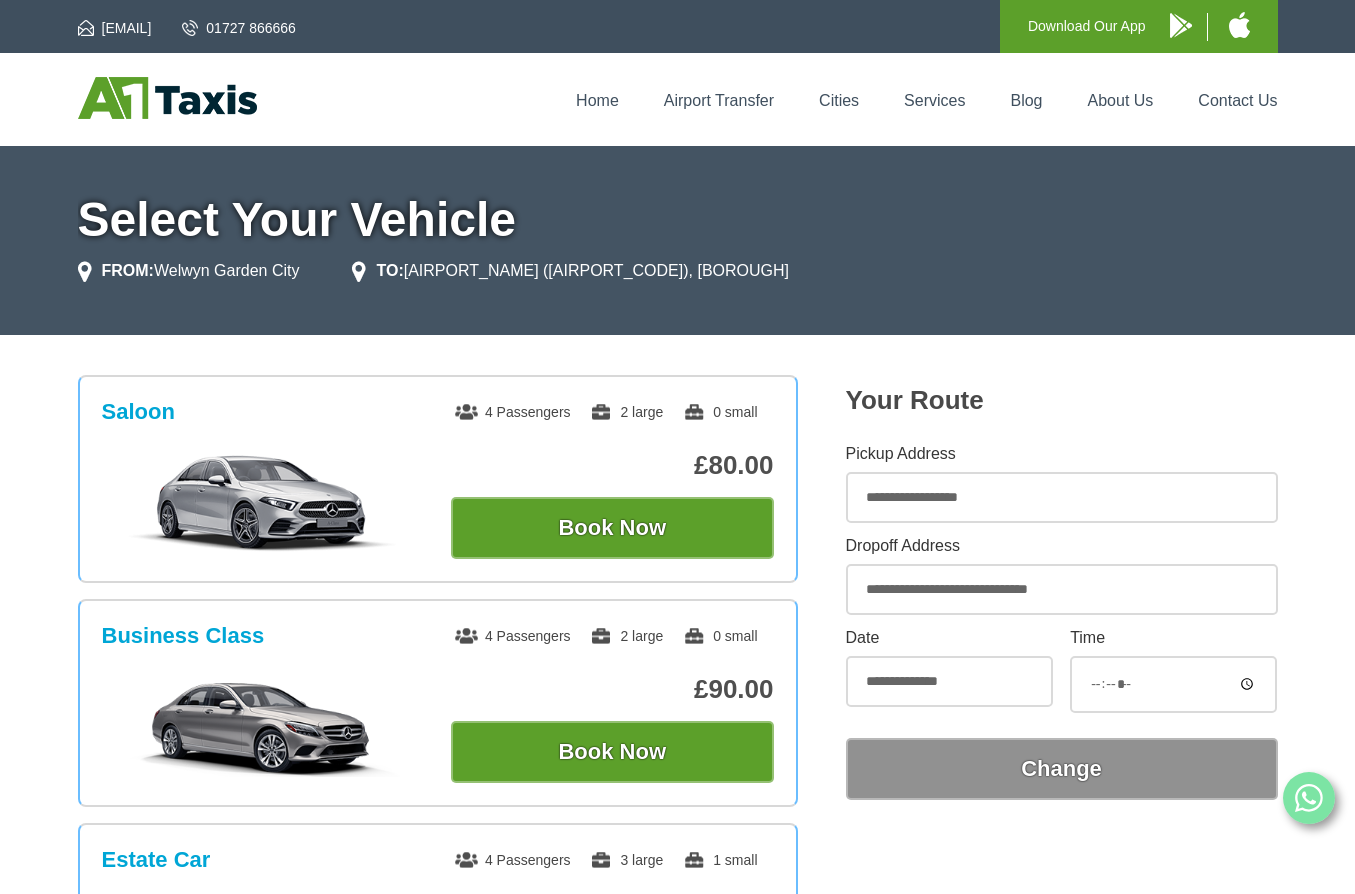 scroll, scrollTop: 0, scrollLeft: 0, axis: both 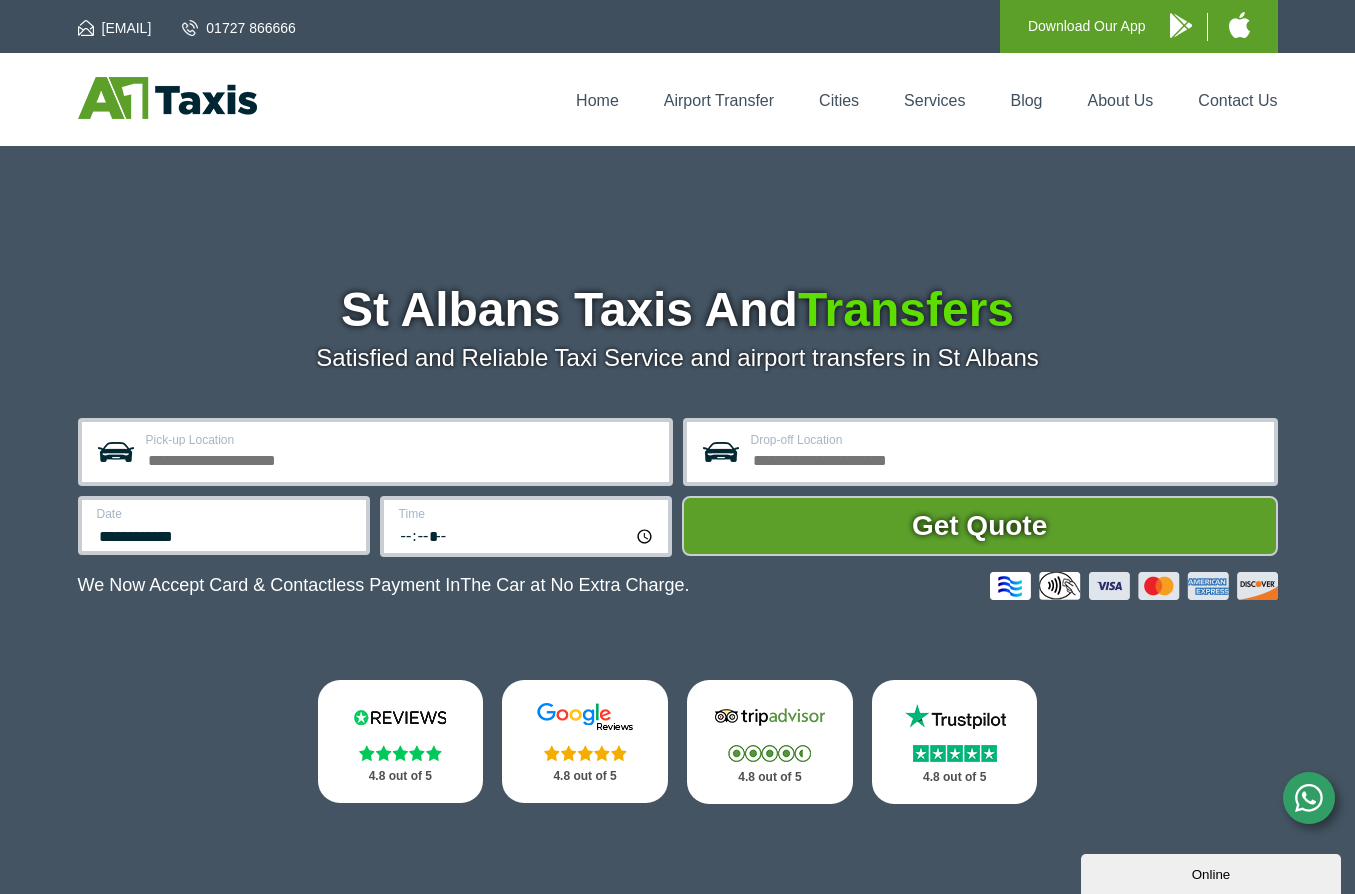 click on "Pick-up Location" at bounding box center (401, 458) 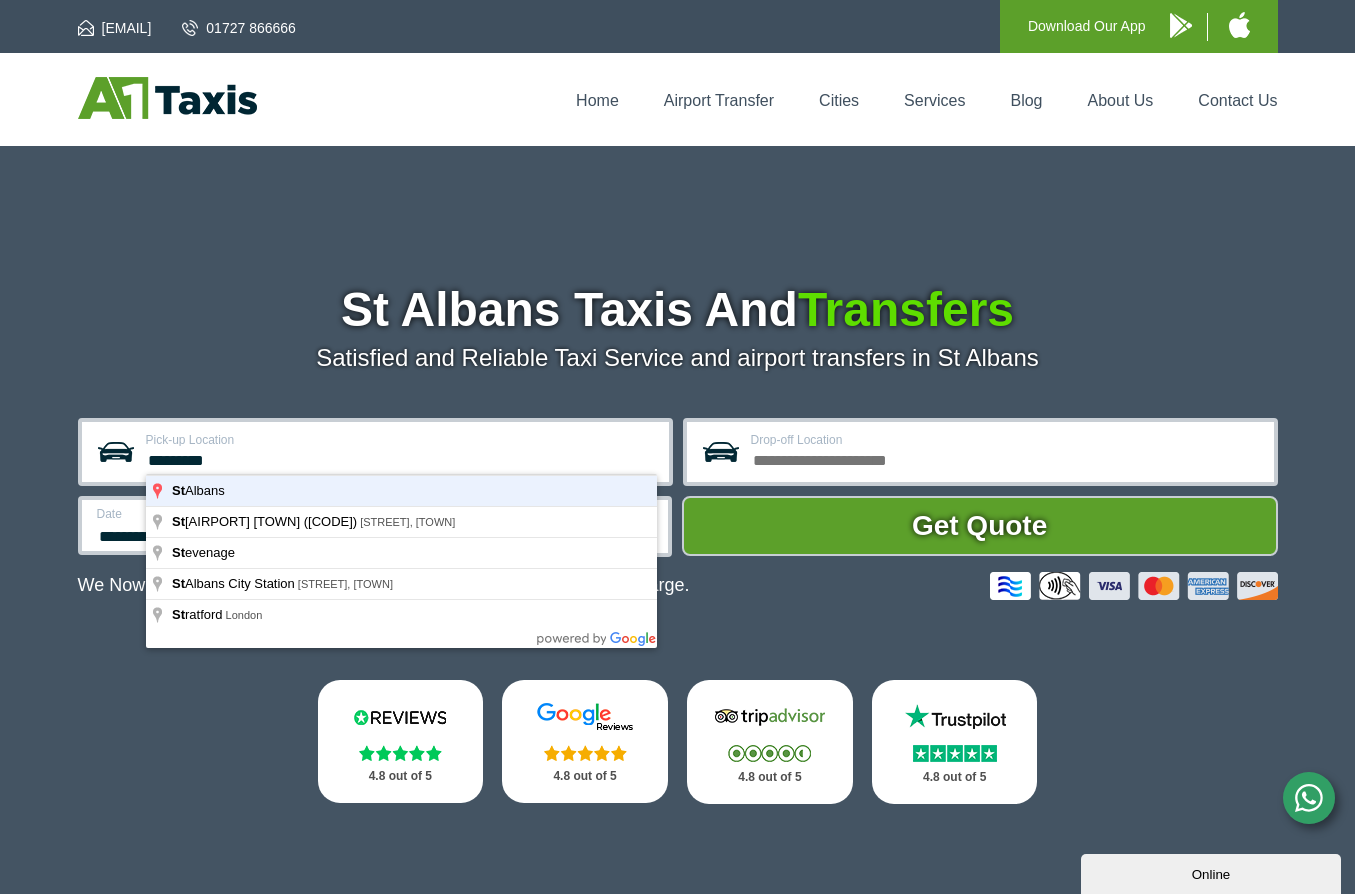 type on "*********" 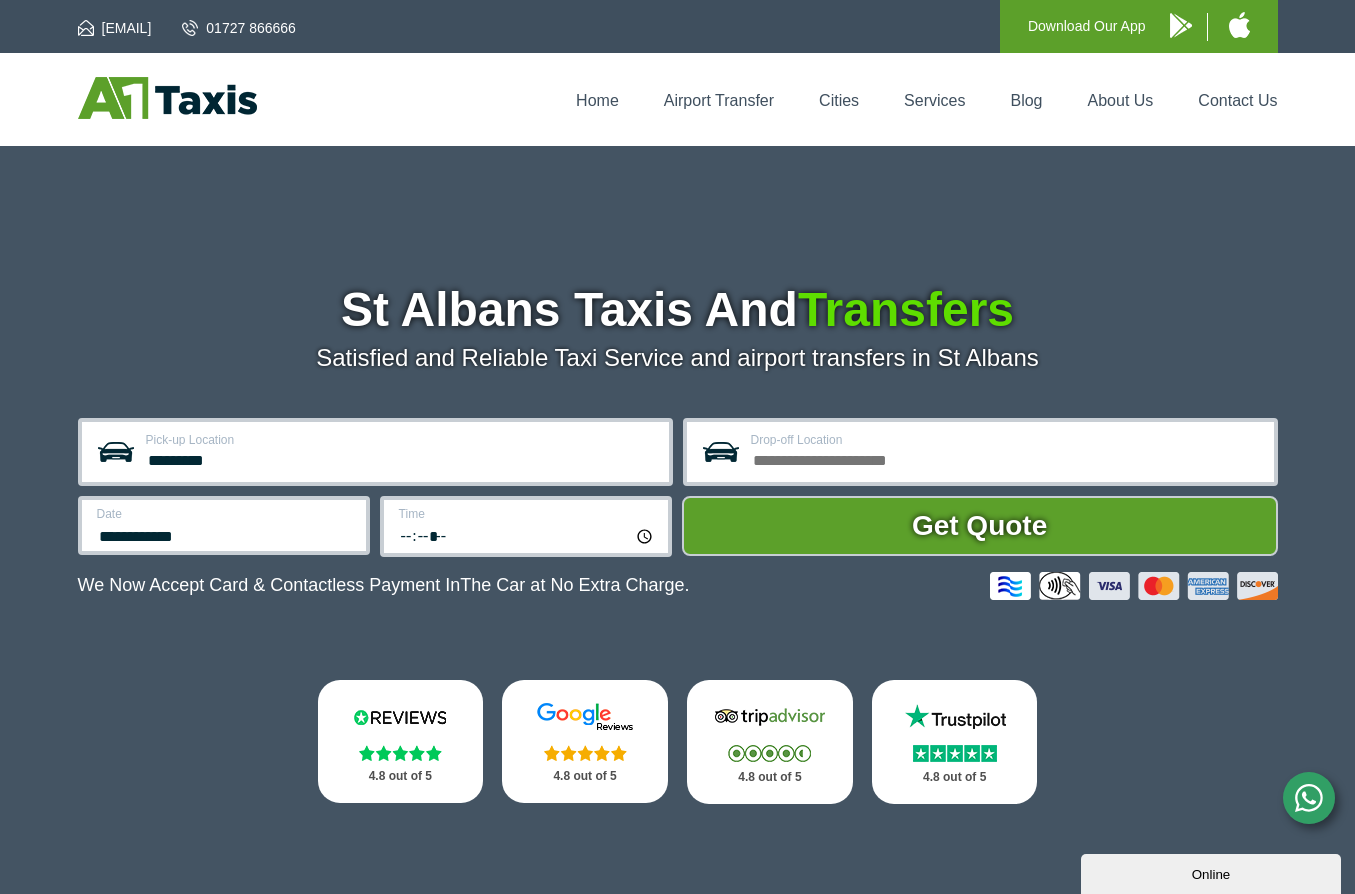 type 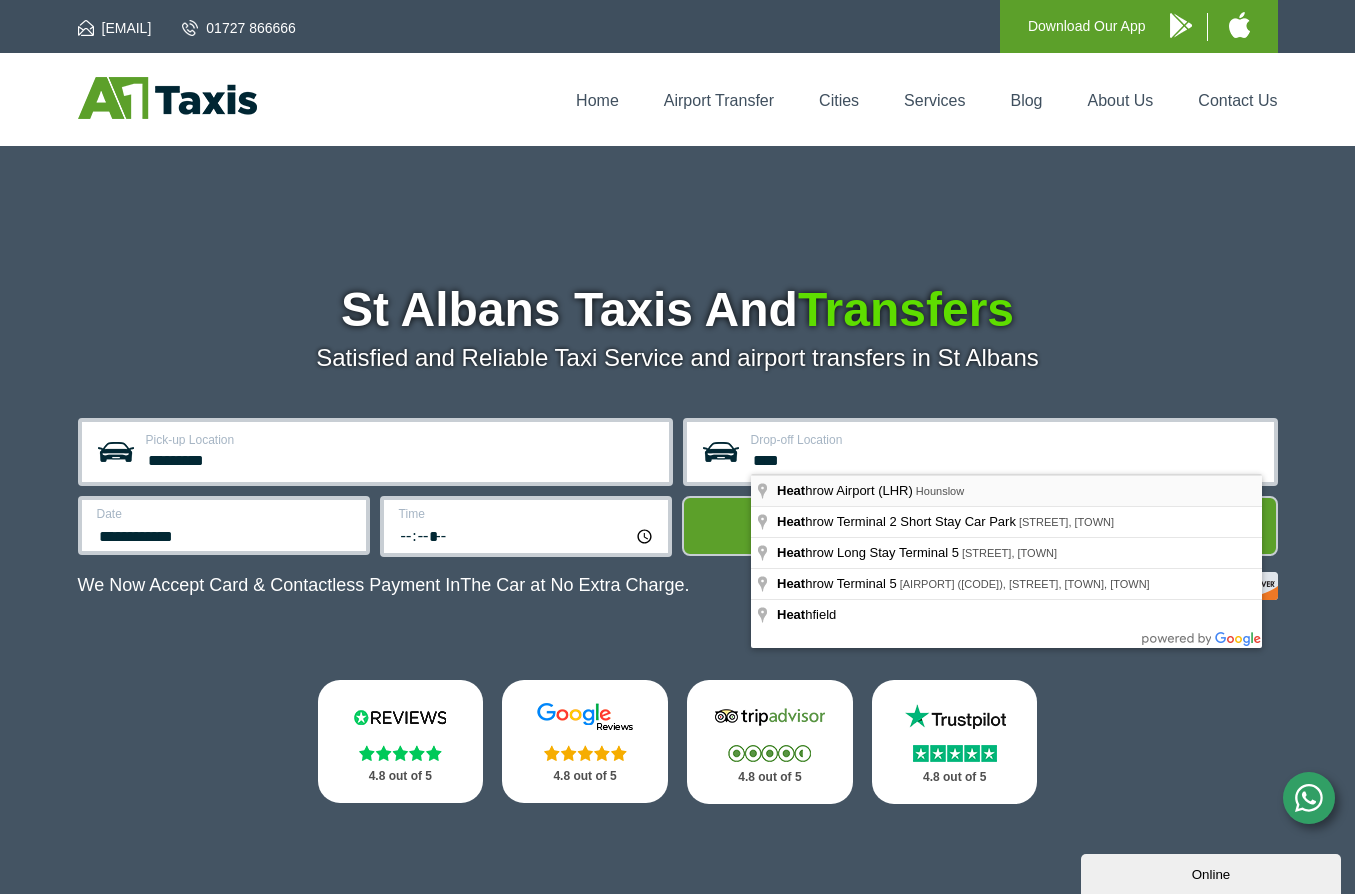 type on "****" 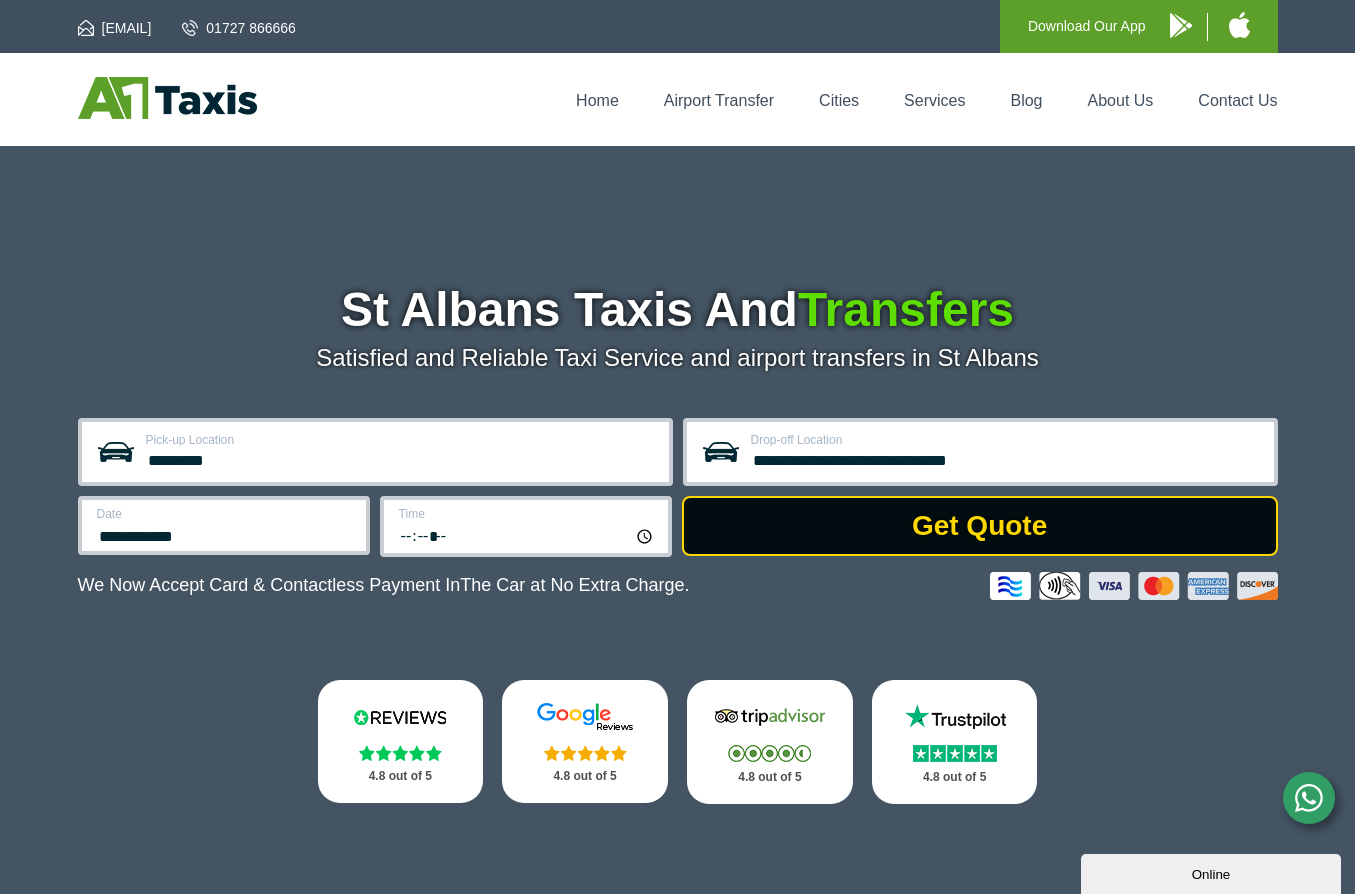 click on "Get Quote" at bounding box center (980, 526) 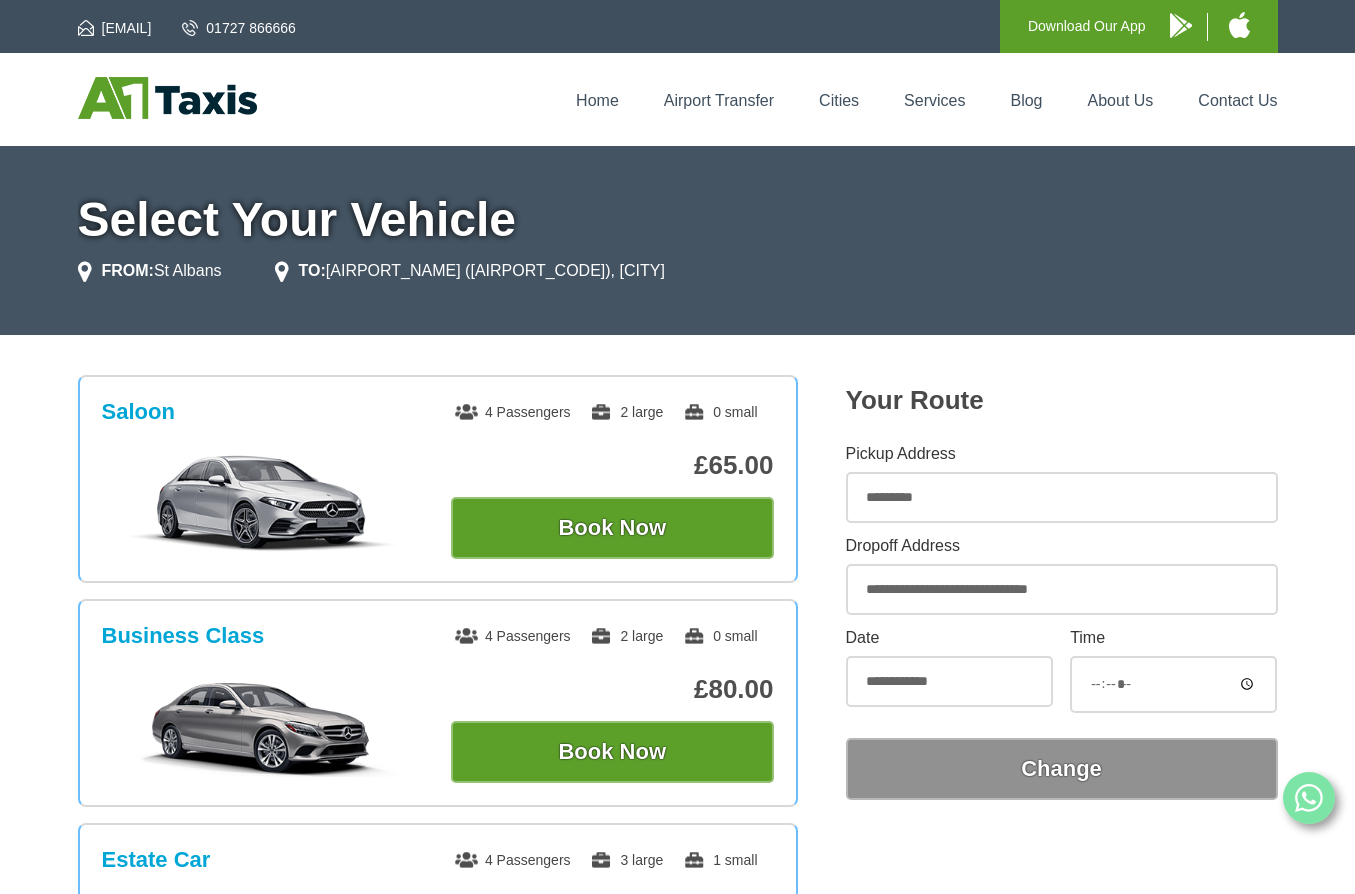 scroll, scrollTop: 0, scrollLeft: 0, axis: both 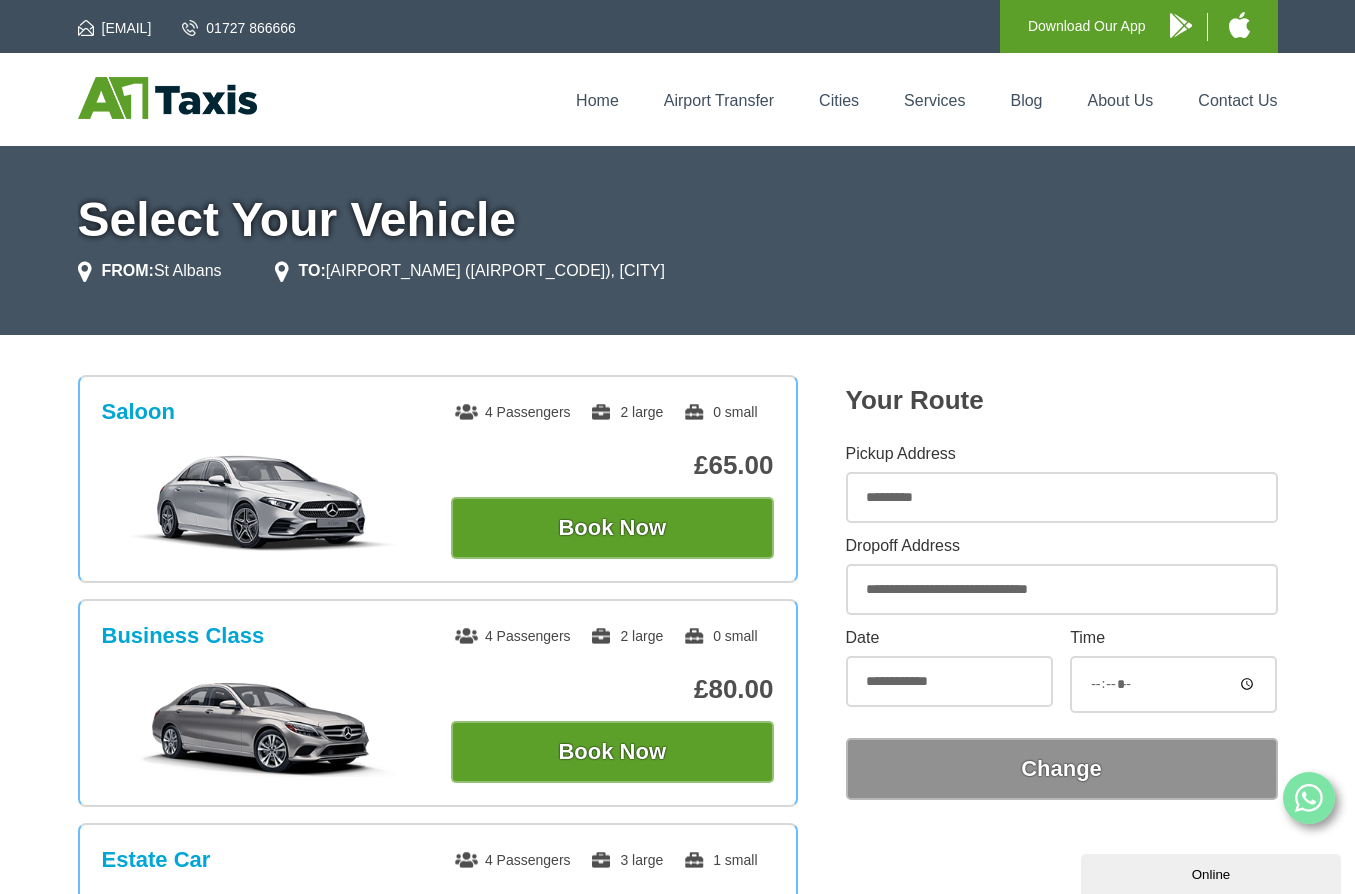 click on "**********" at bounding box center [949, 668] 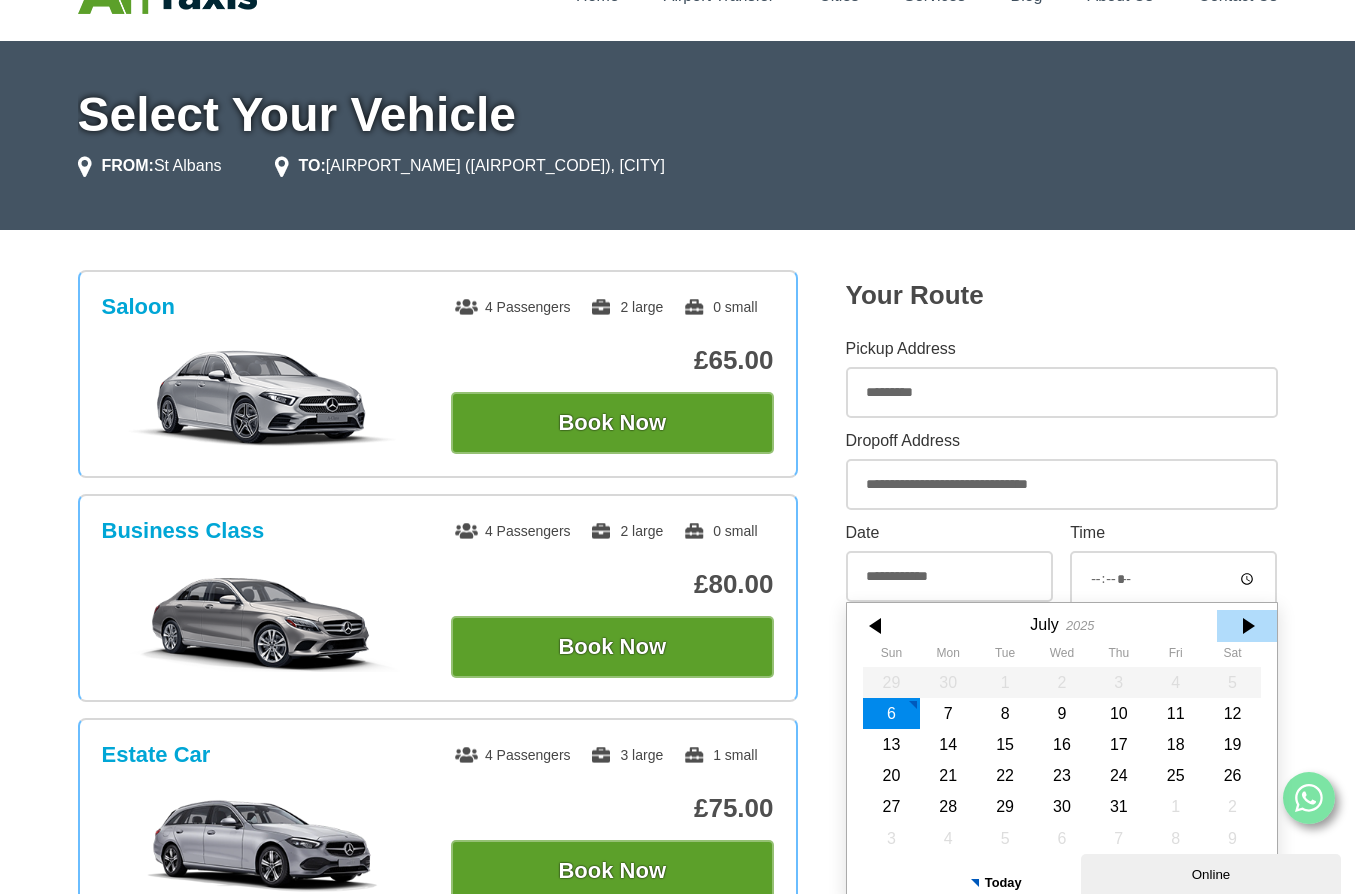 click at bounding box center [1247, 626] 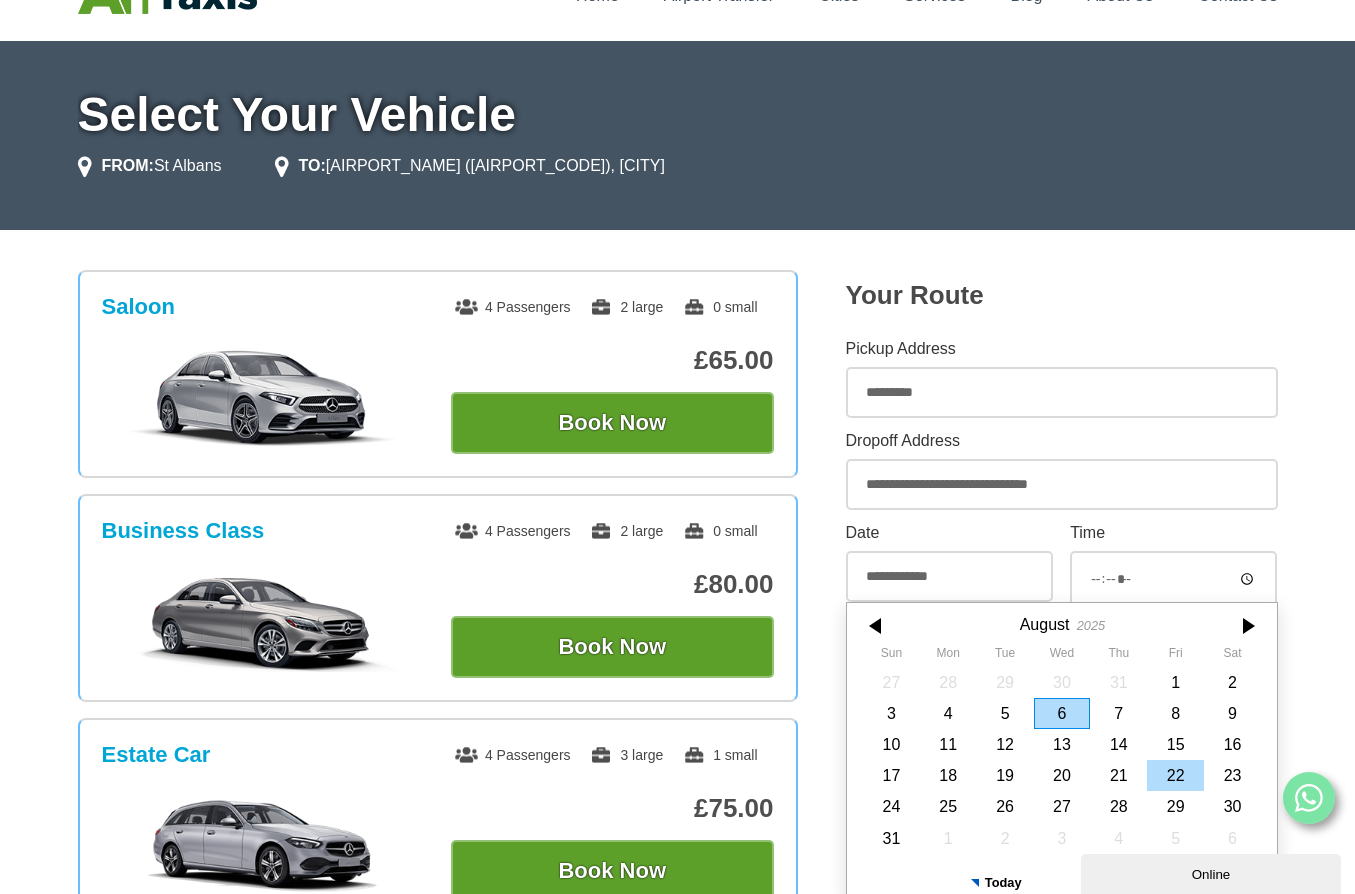 click on "22" at bounding box center [1175, 775] 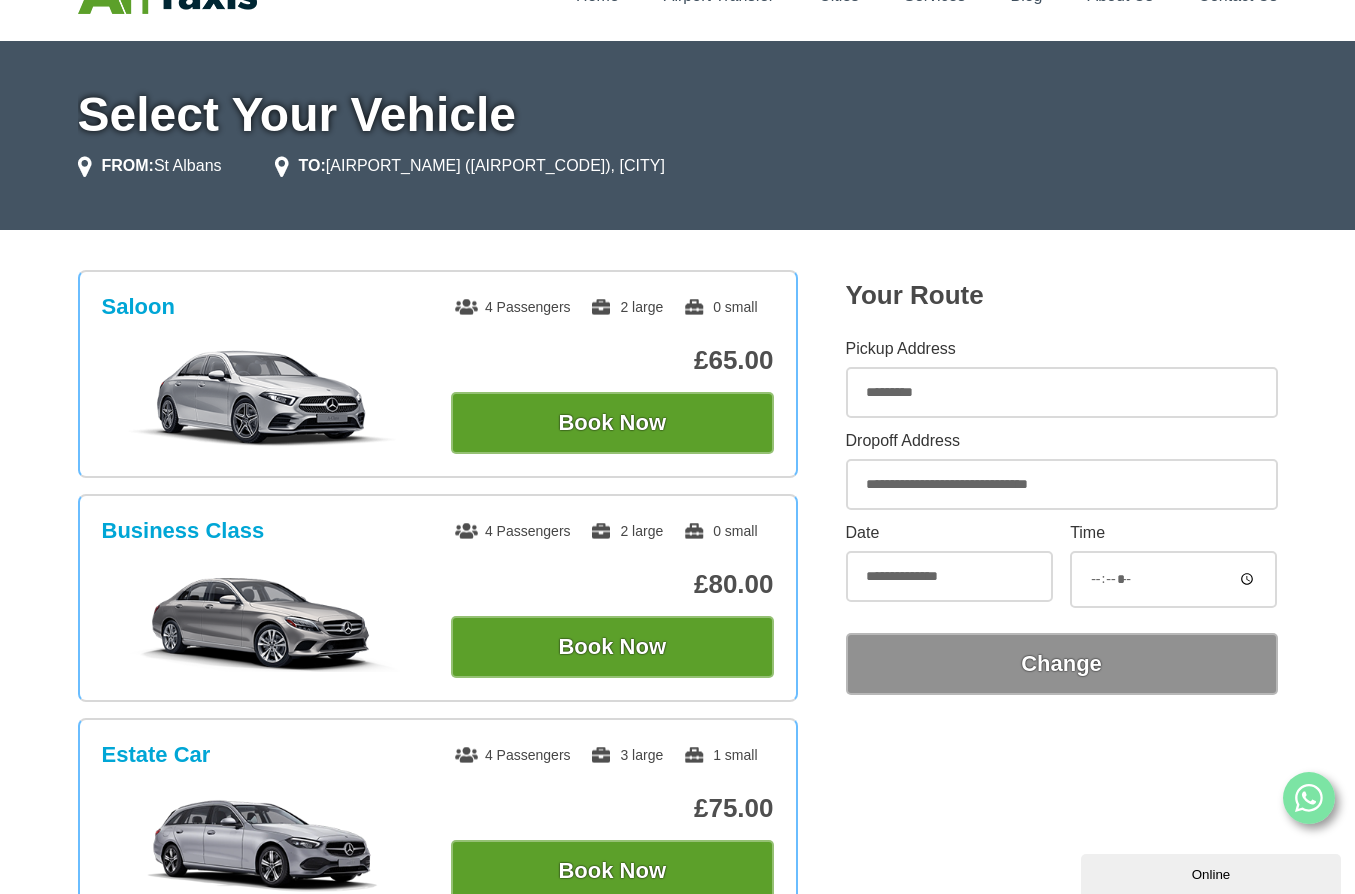 click on "*****" at bounding box center (1173, 579) 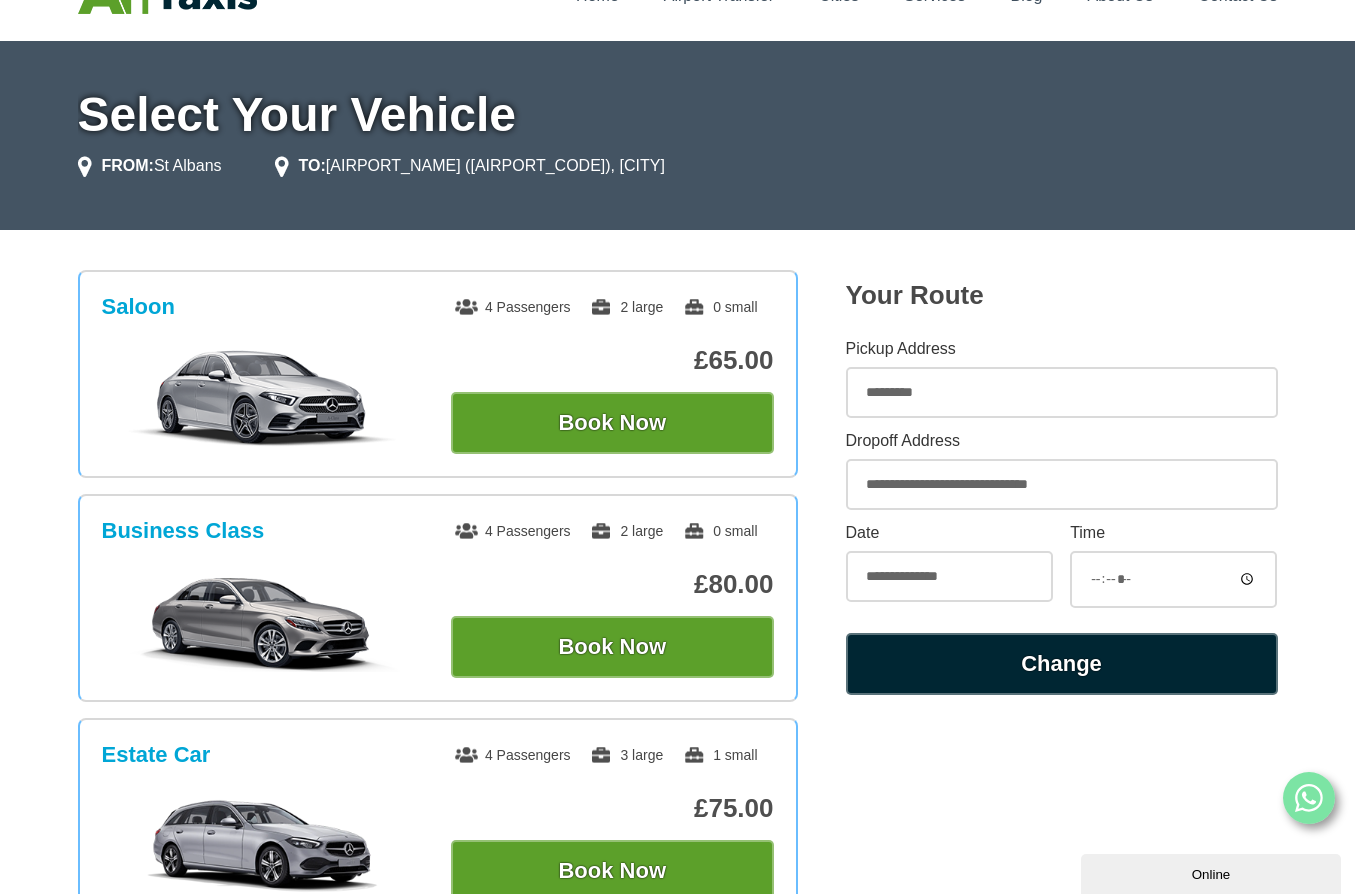 type on "*****" 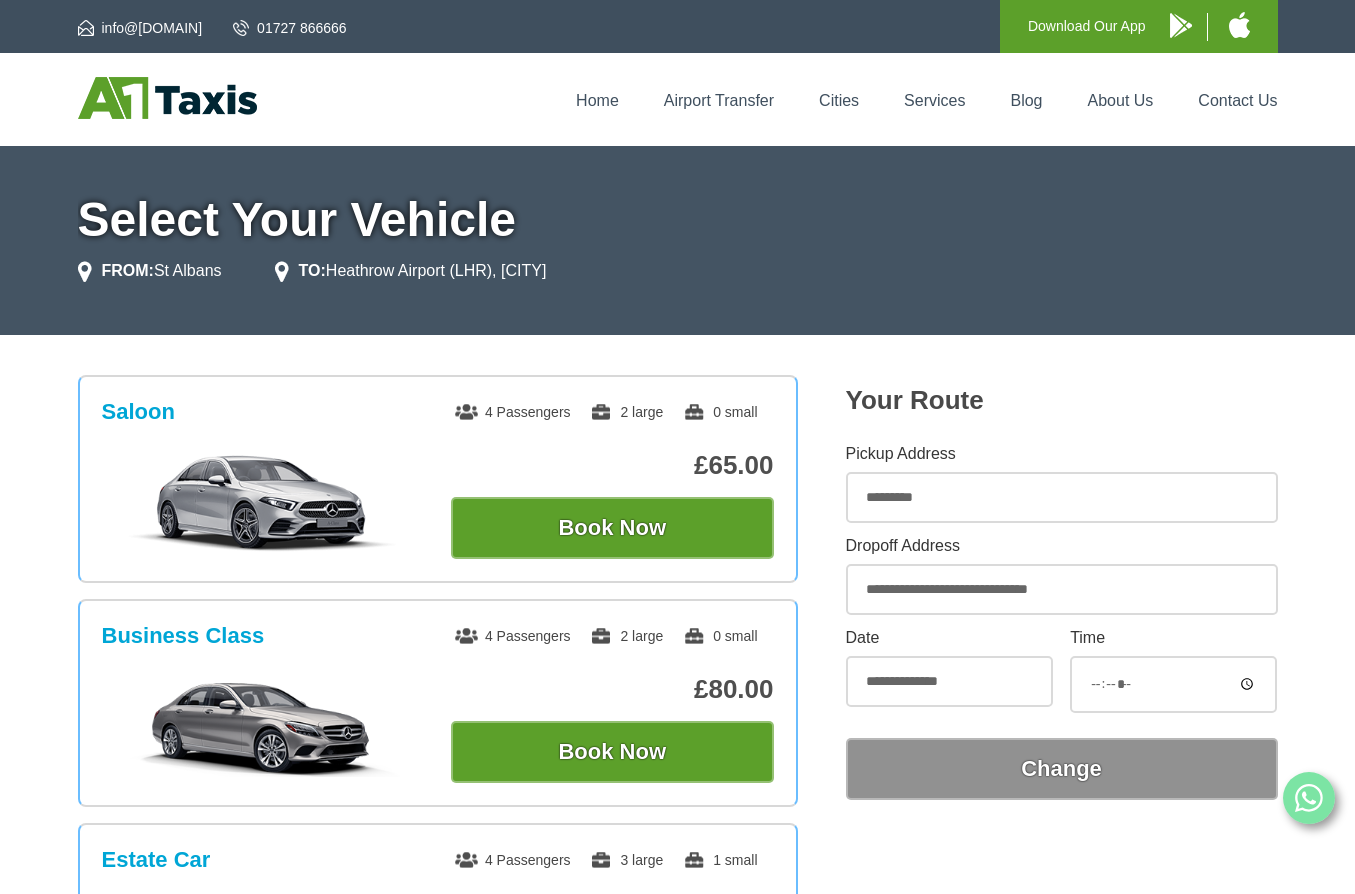 scroll, scrollTop: 0, scrollLeft: 0, axis: both 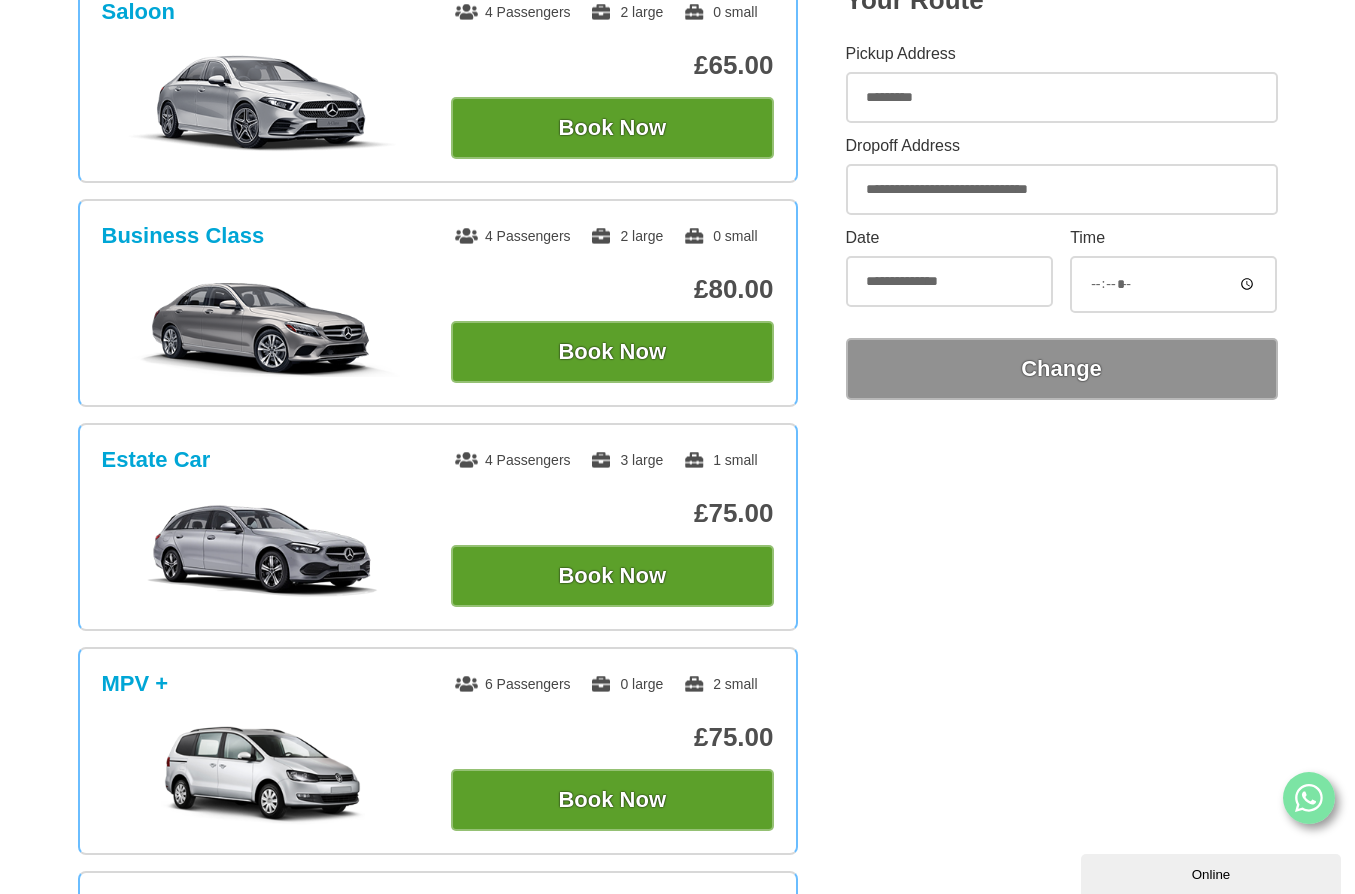 click on "*********" at bounding box center [1062, 97] 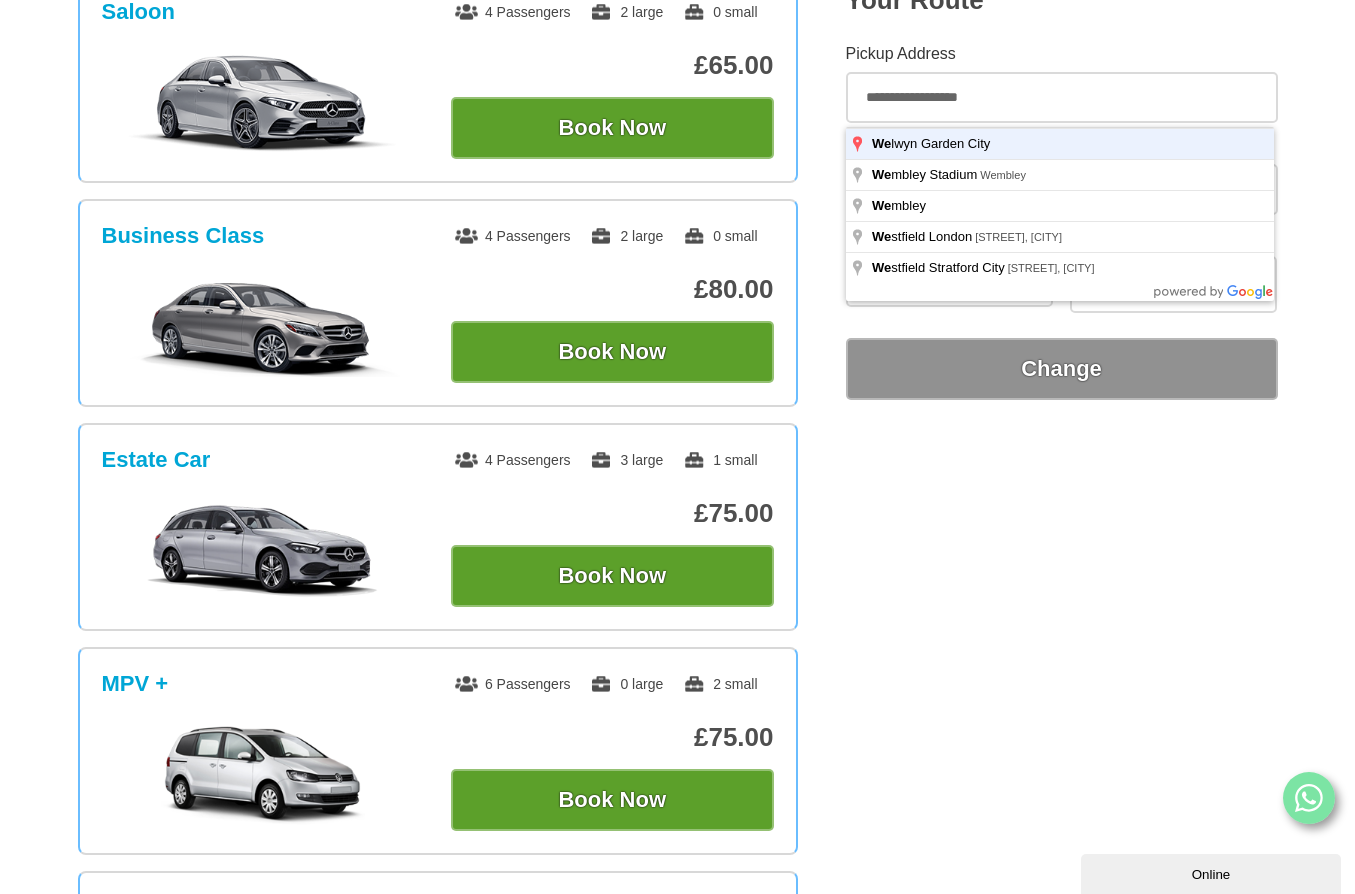 type on "**********" 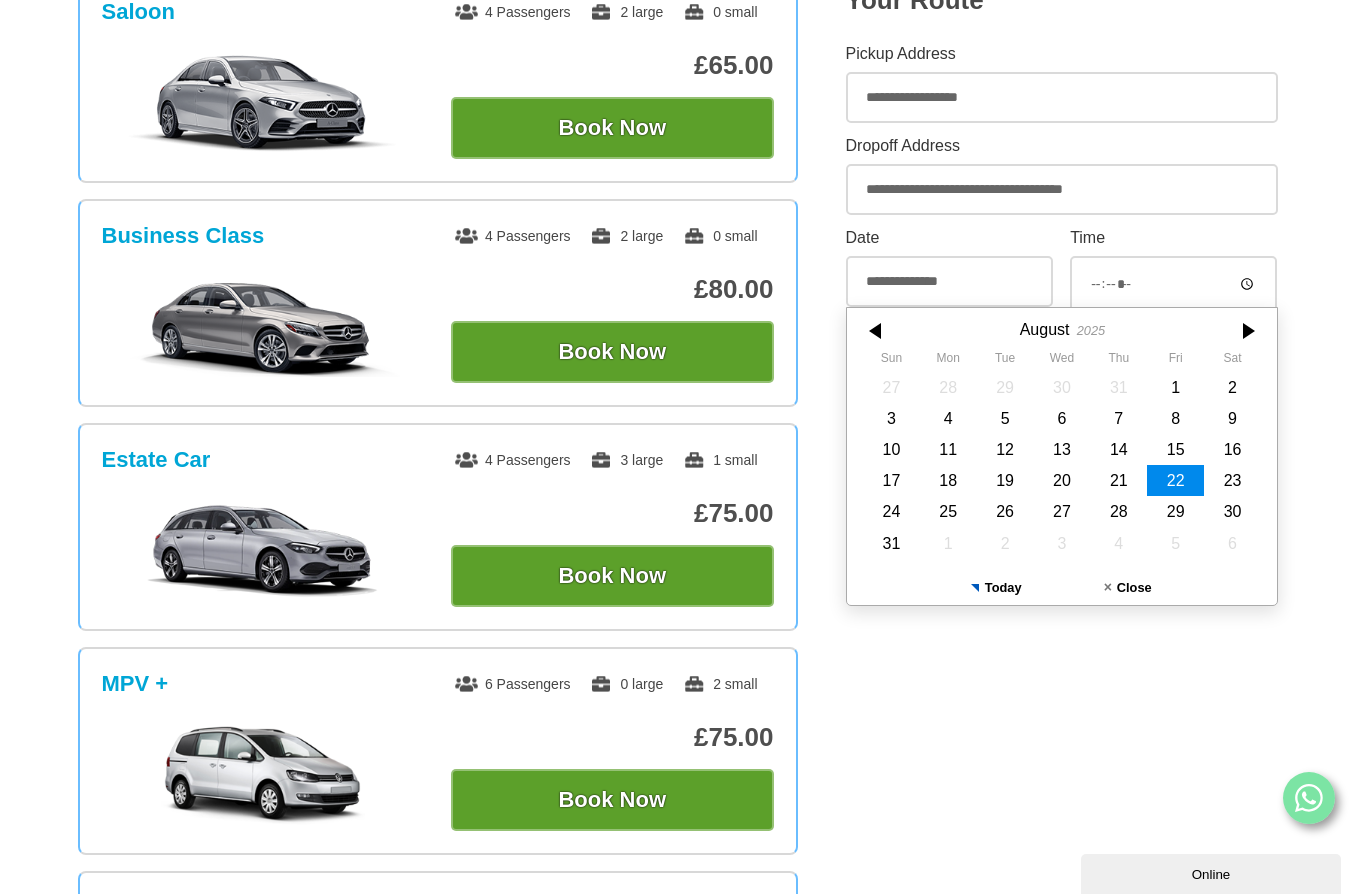 click on "22" at bounding box center (1175, 480) 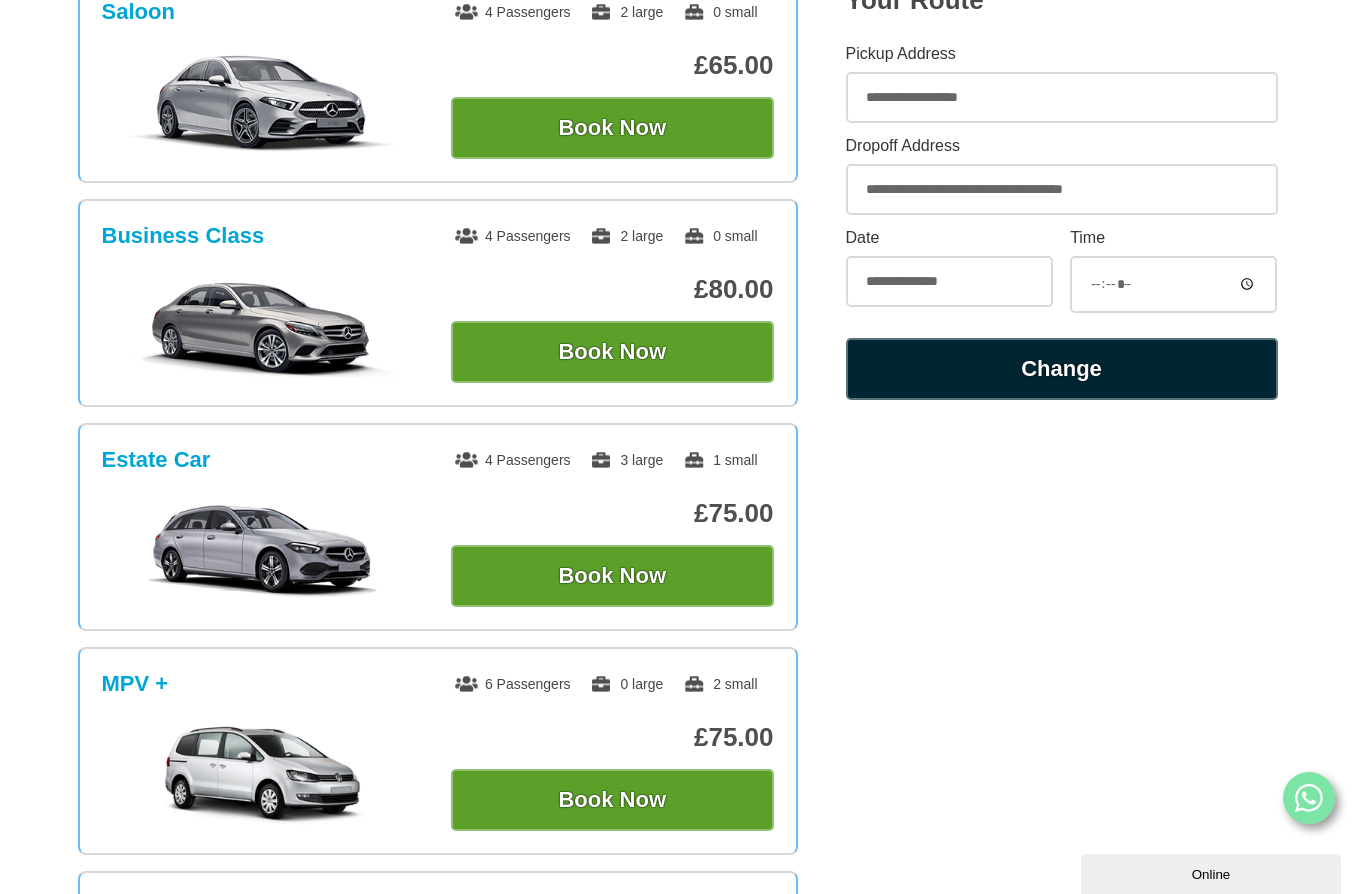 click on "Change" at bounding box center [1062, 369] 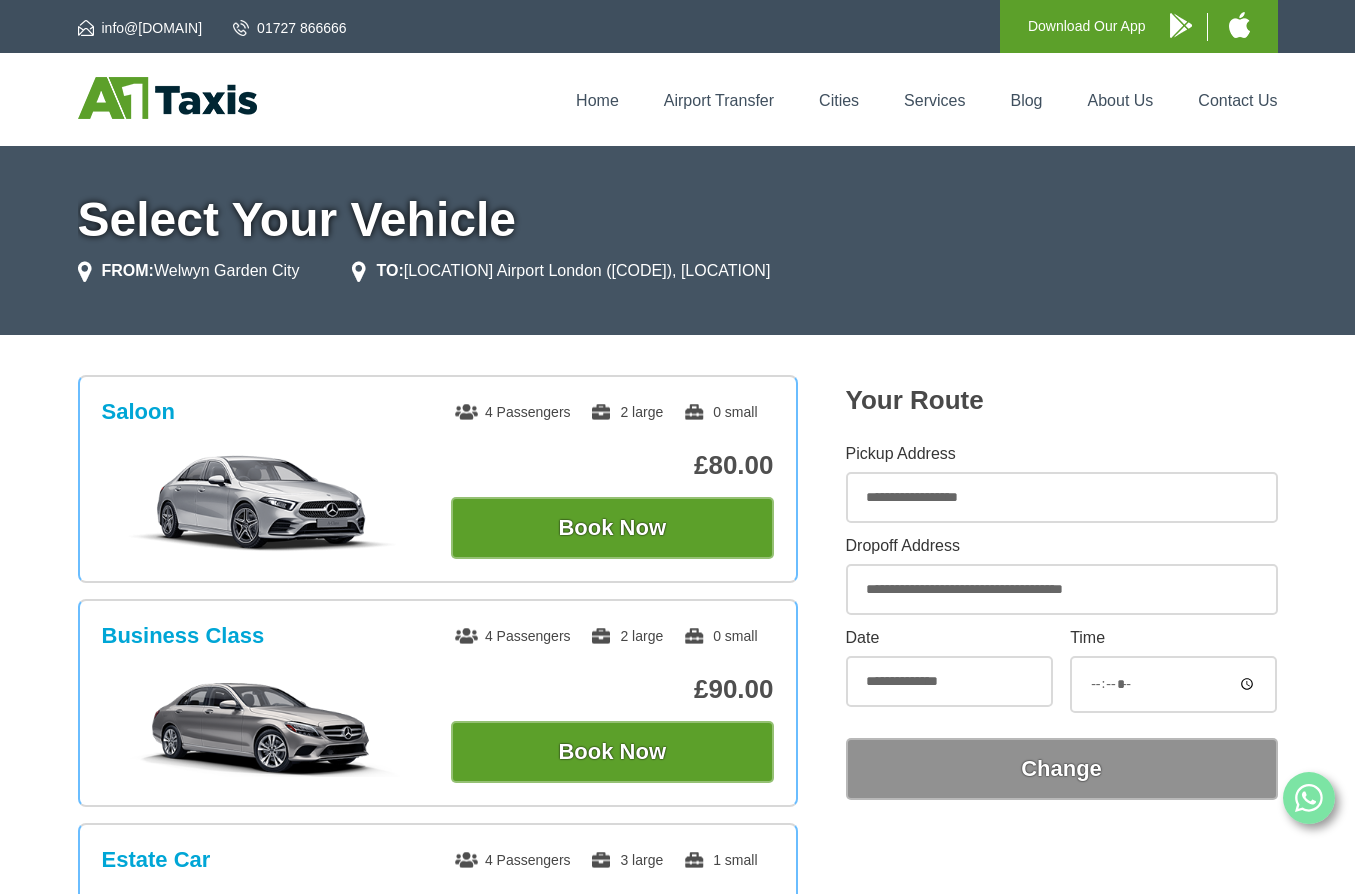 scroll, scrollTop: 0, scrollLeft: 0, axis: both 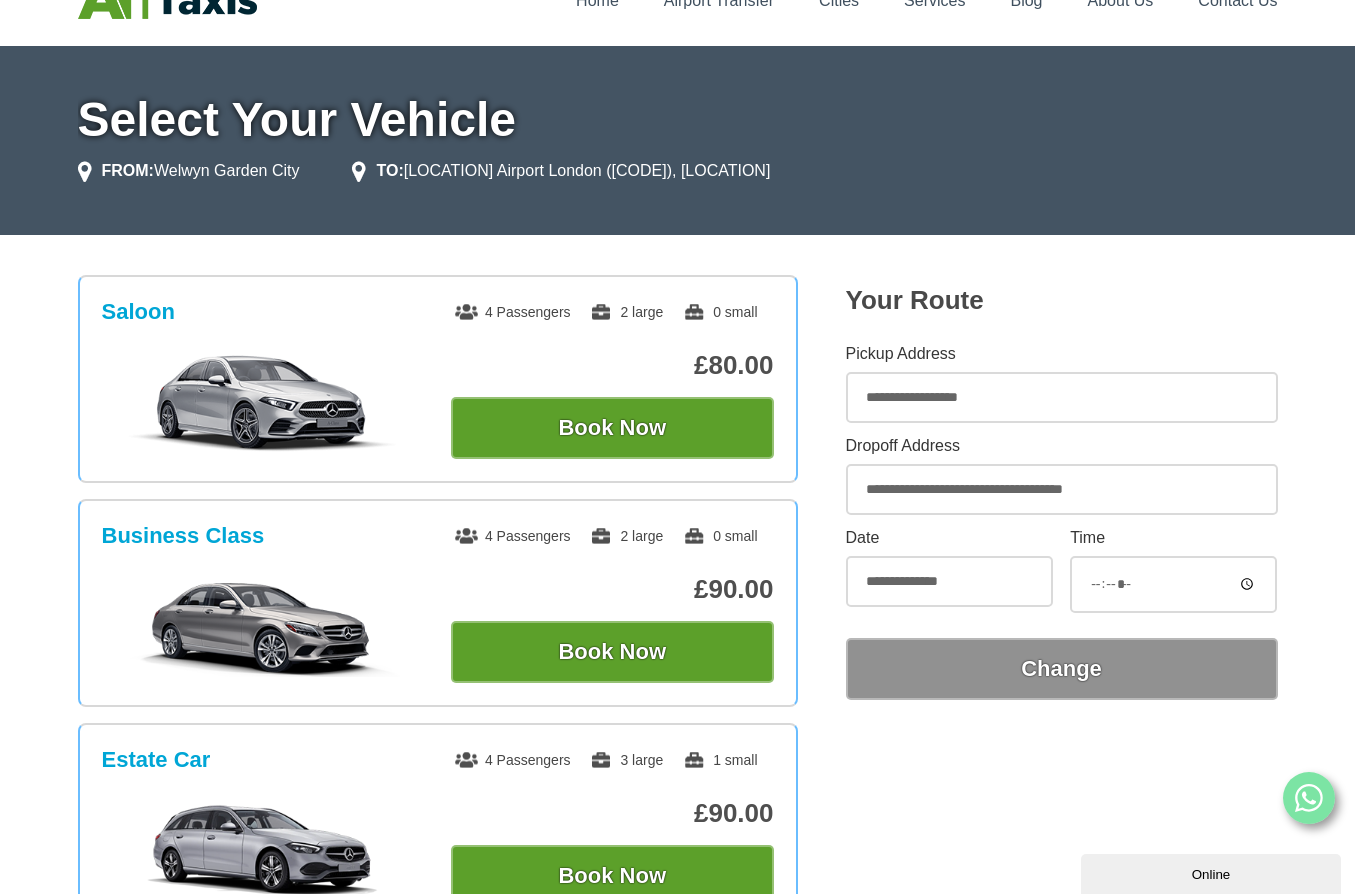 click on "**********" at bounding box center (1062, 397) 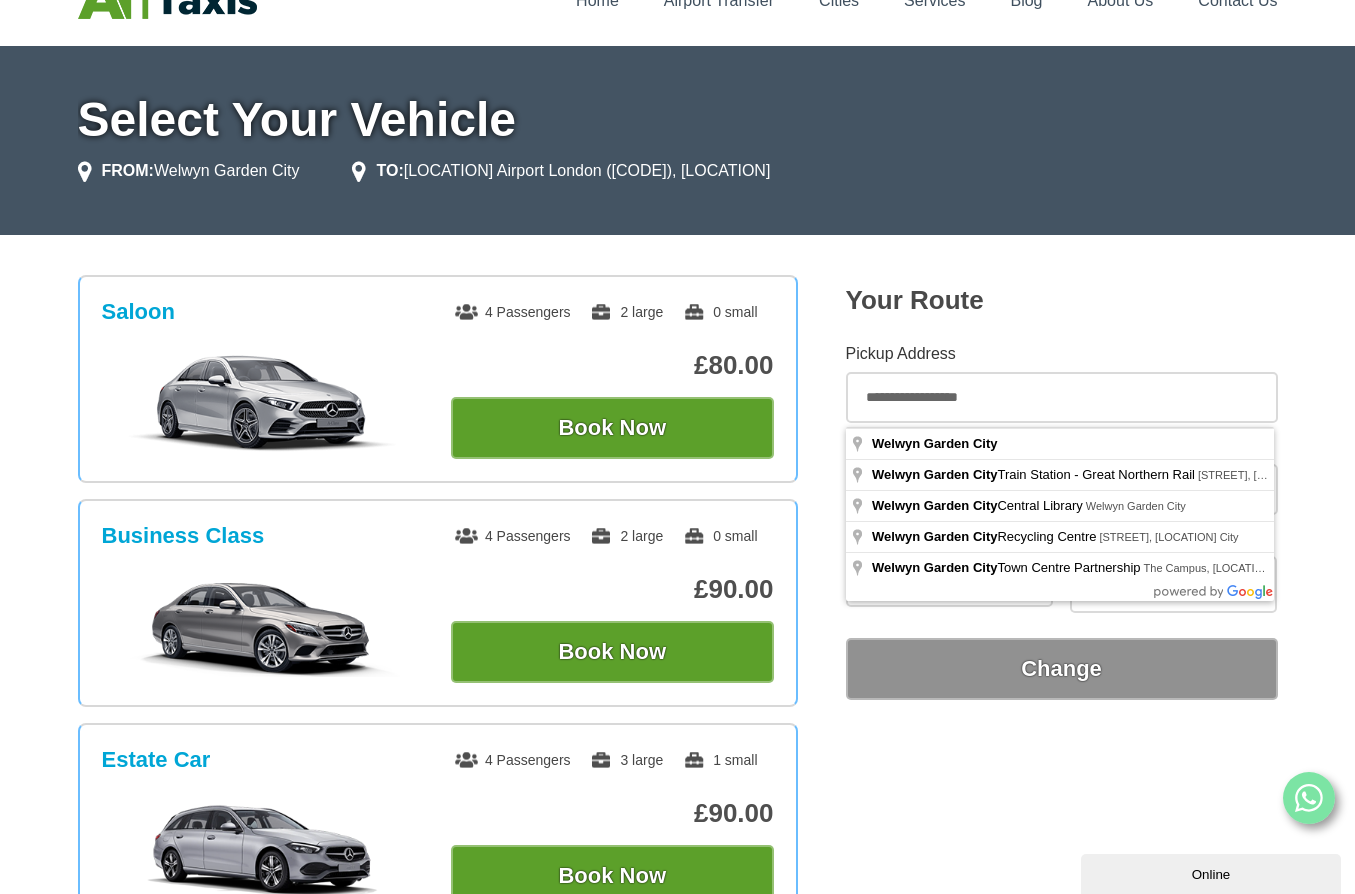 drag, startPoint x: 1030, startPoint y: 404, endPoint x: 687, endPoint y: 392, distance: 343.20984 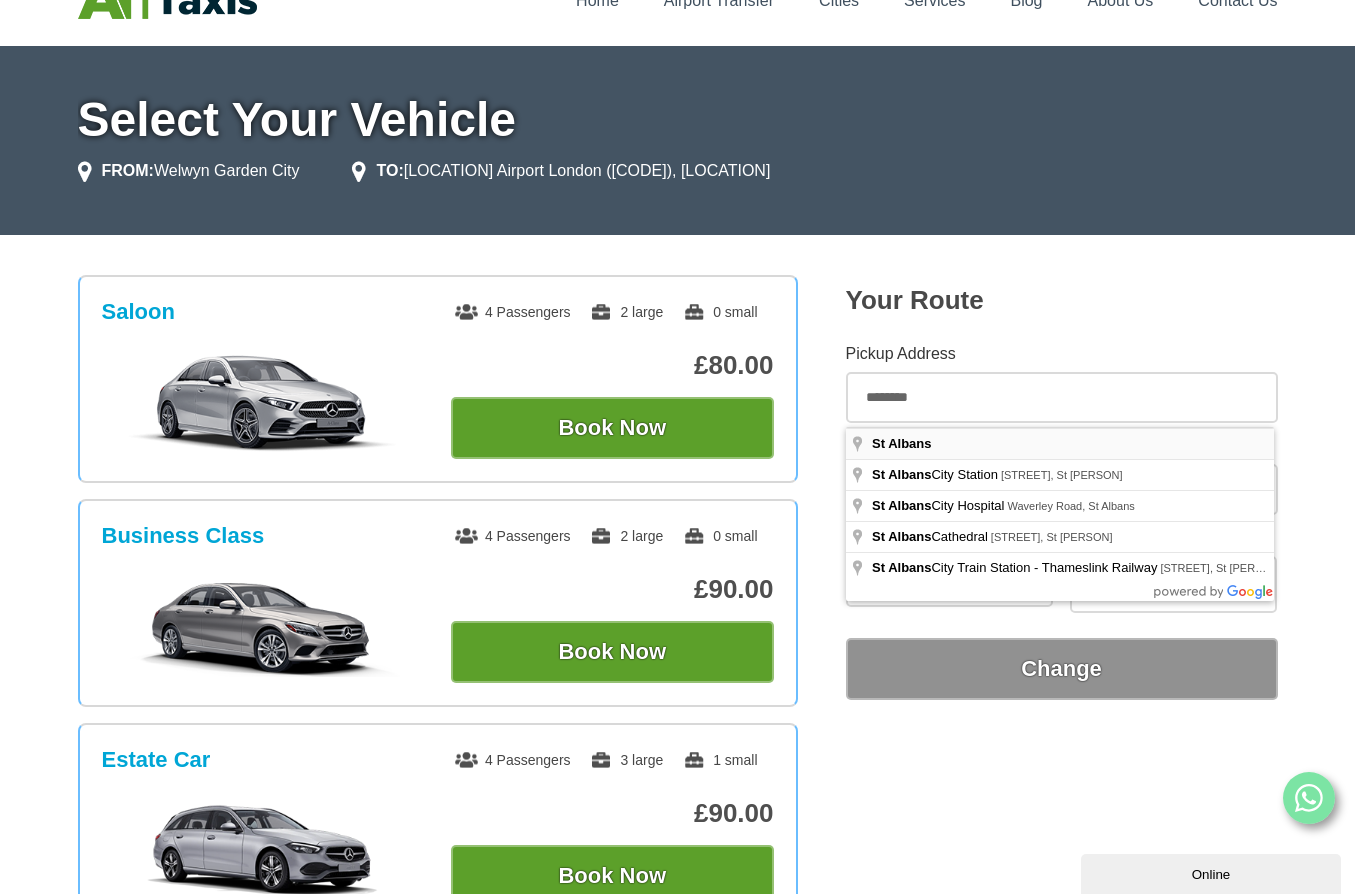 type on "********" 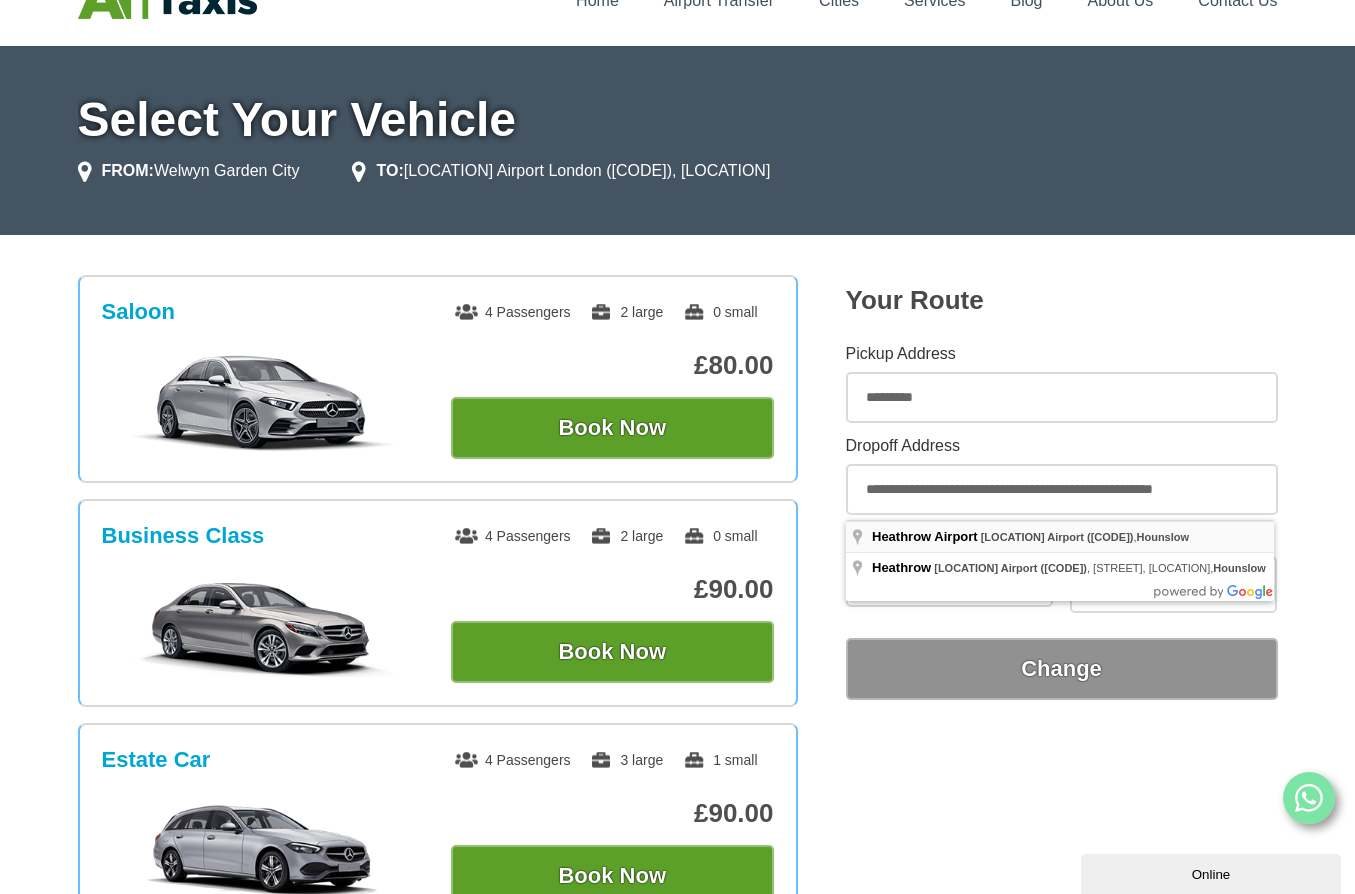 scroll, scrollTop: 105, scrollLeft: 0, axis: vertical 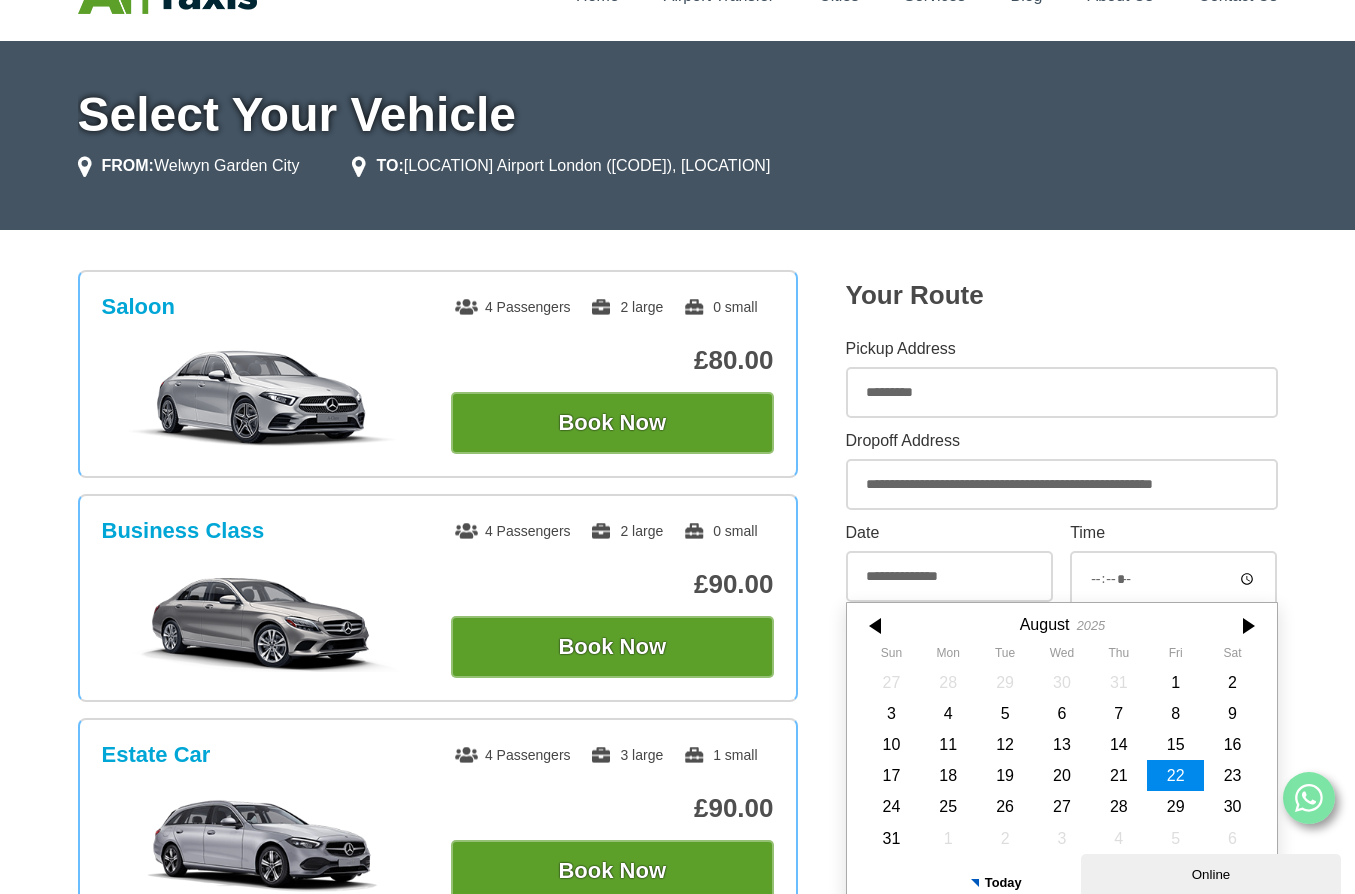 click on "Saloon
4 Passengers
2 large
0 small
£80.00
Book Now
Business Class
4 Passengers 2 large" at bounding box center [677, 1045] 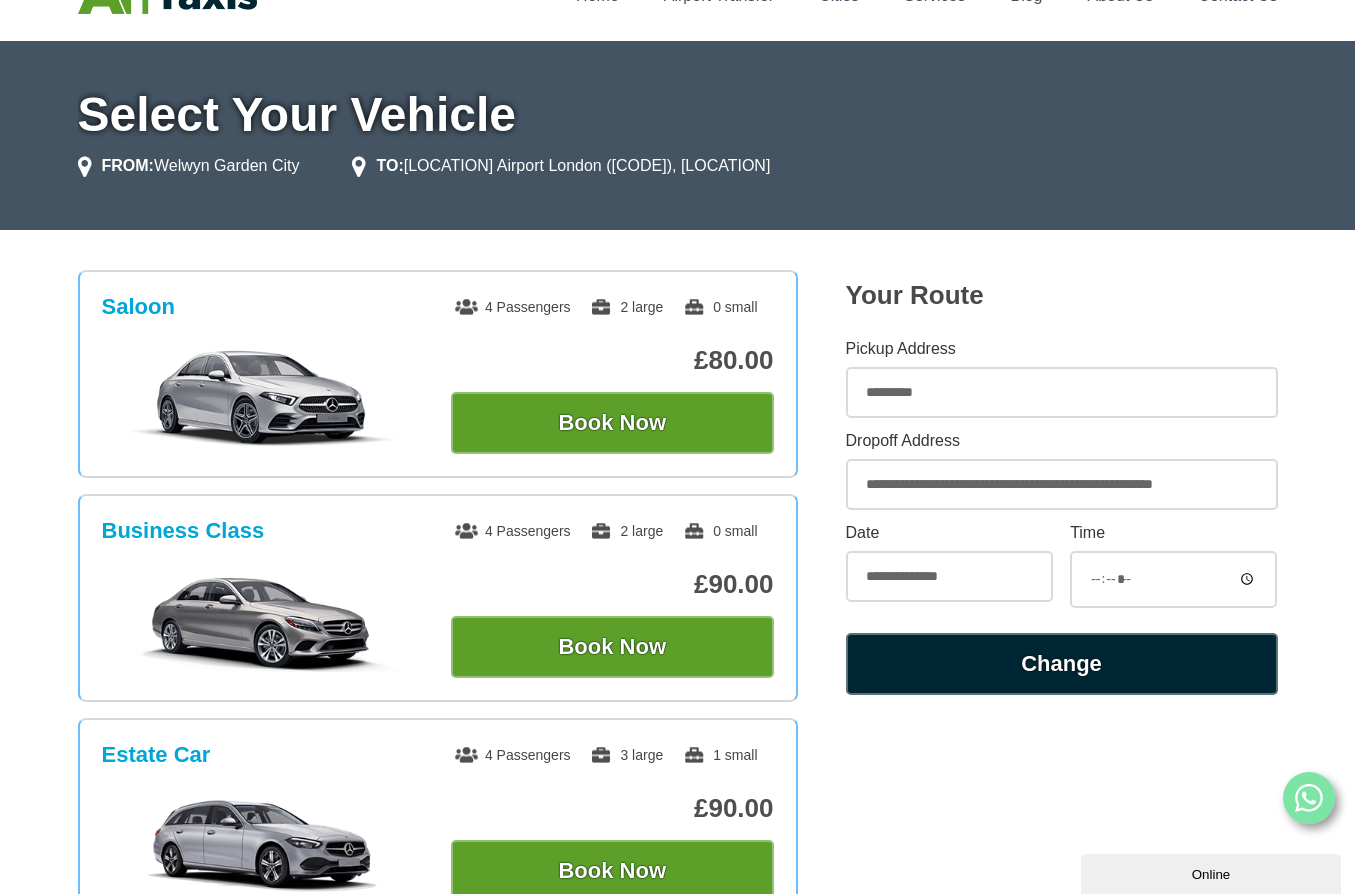 click on "Change" at bounding box center [1062, 664] 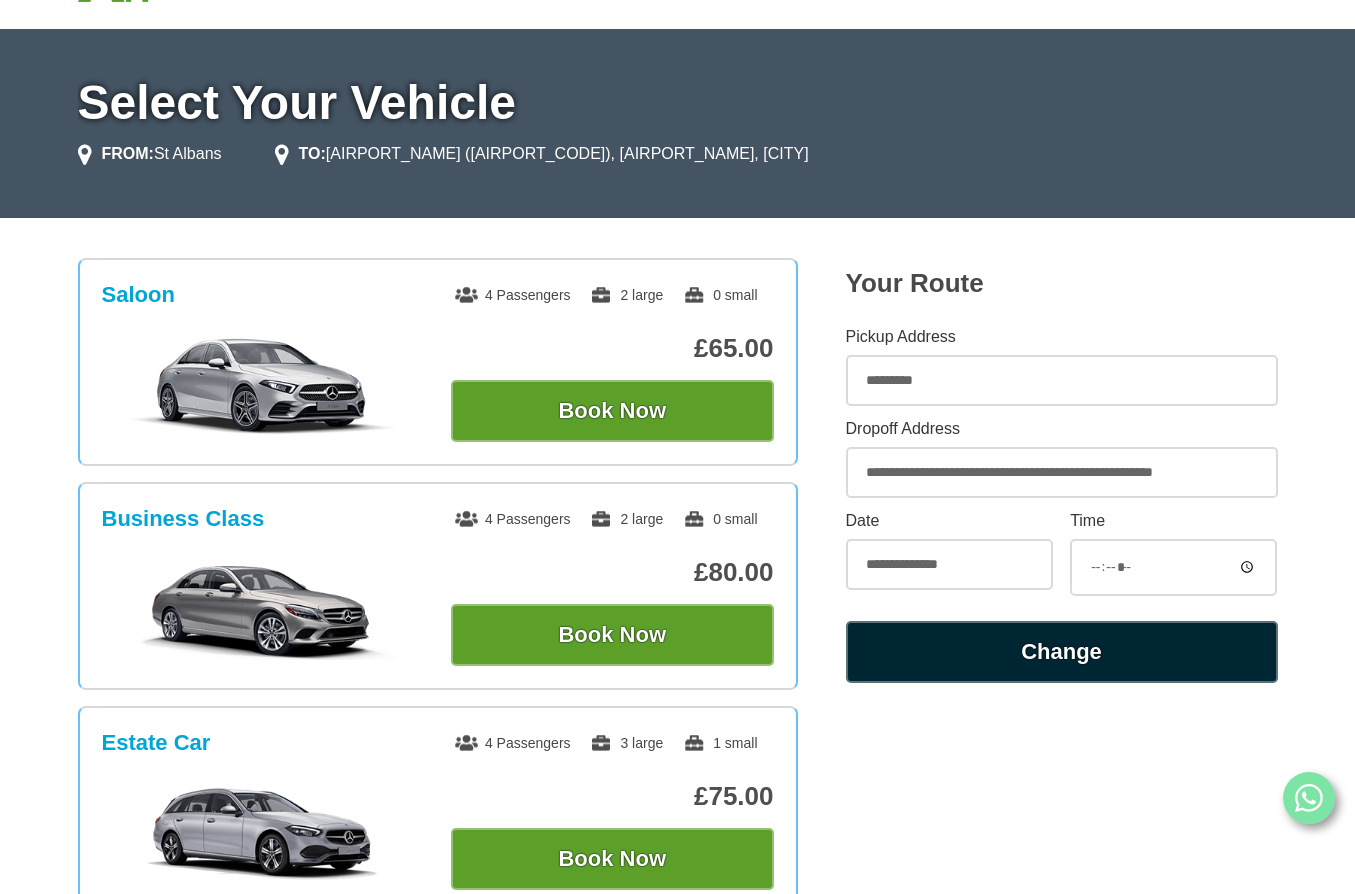 scroll, scrollTop: 393, scrollLeft: 0, axis: vertical 